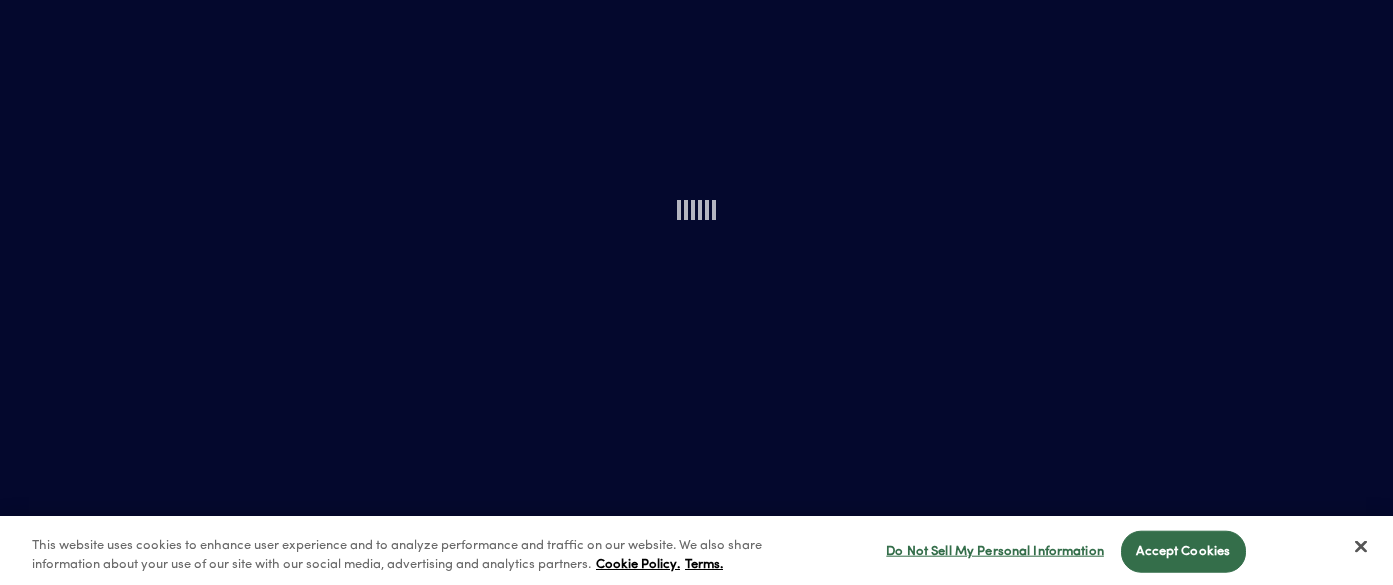 scroll, scrollTop: 0, scrollLeft: 0, axis: both 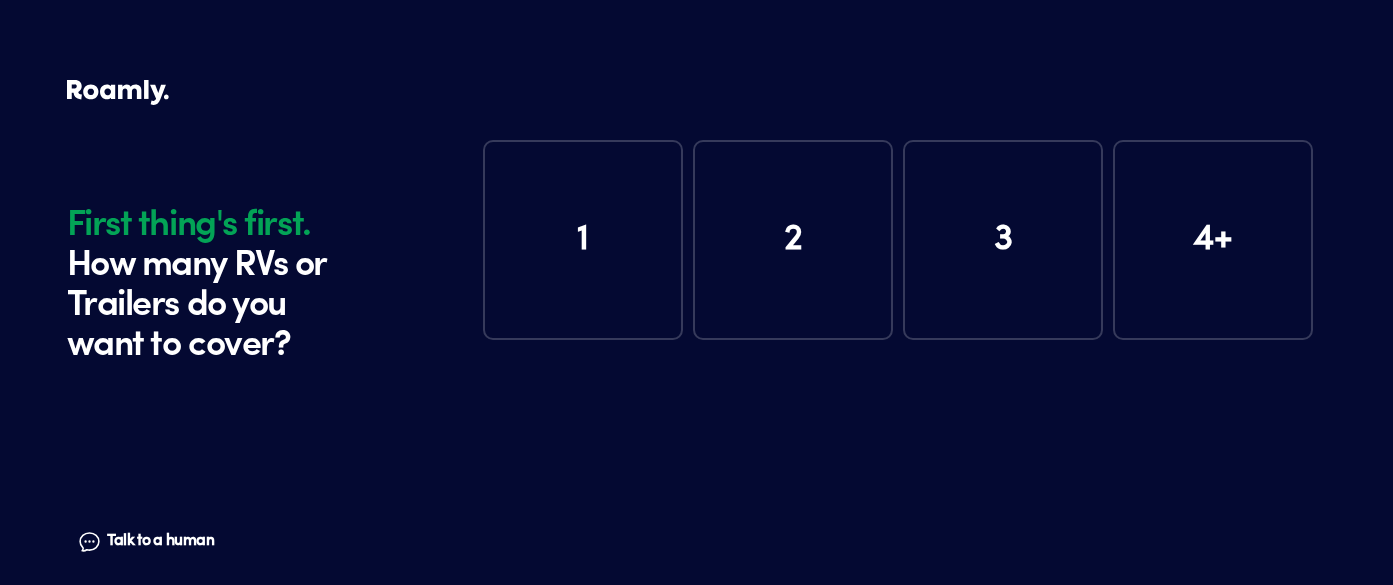 click on "1" at bounding box center [583, 240] 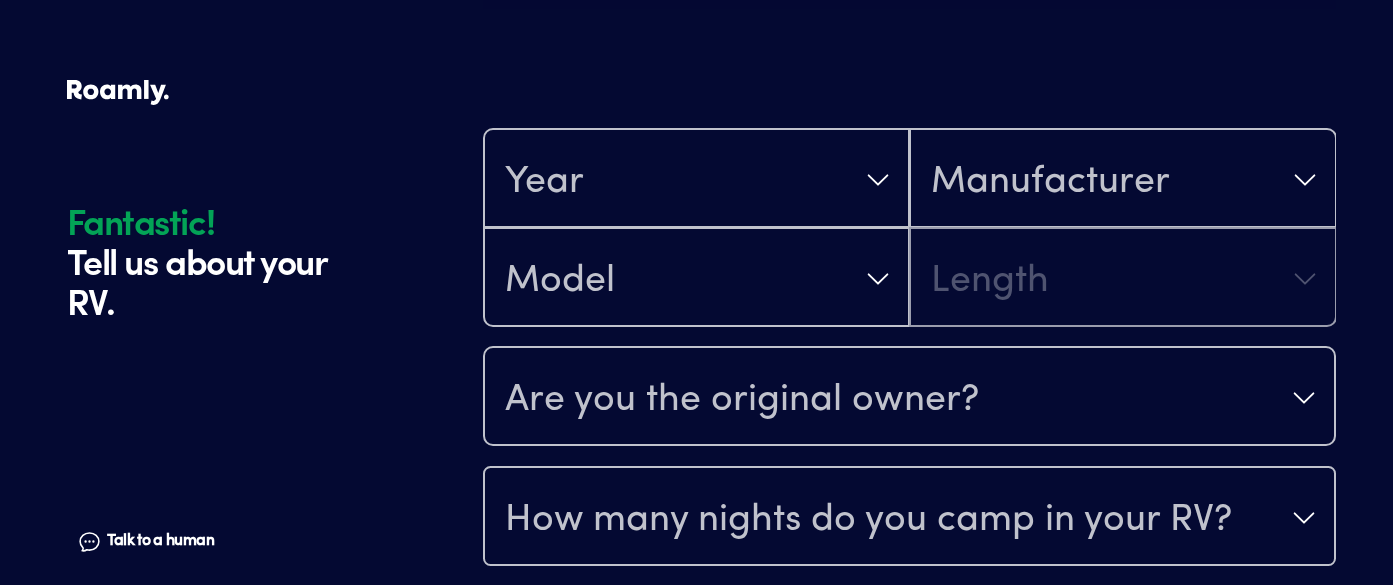 scroll, scrollTop: 402, scrollLeft: 0, axis: vertical 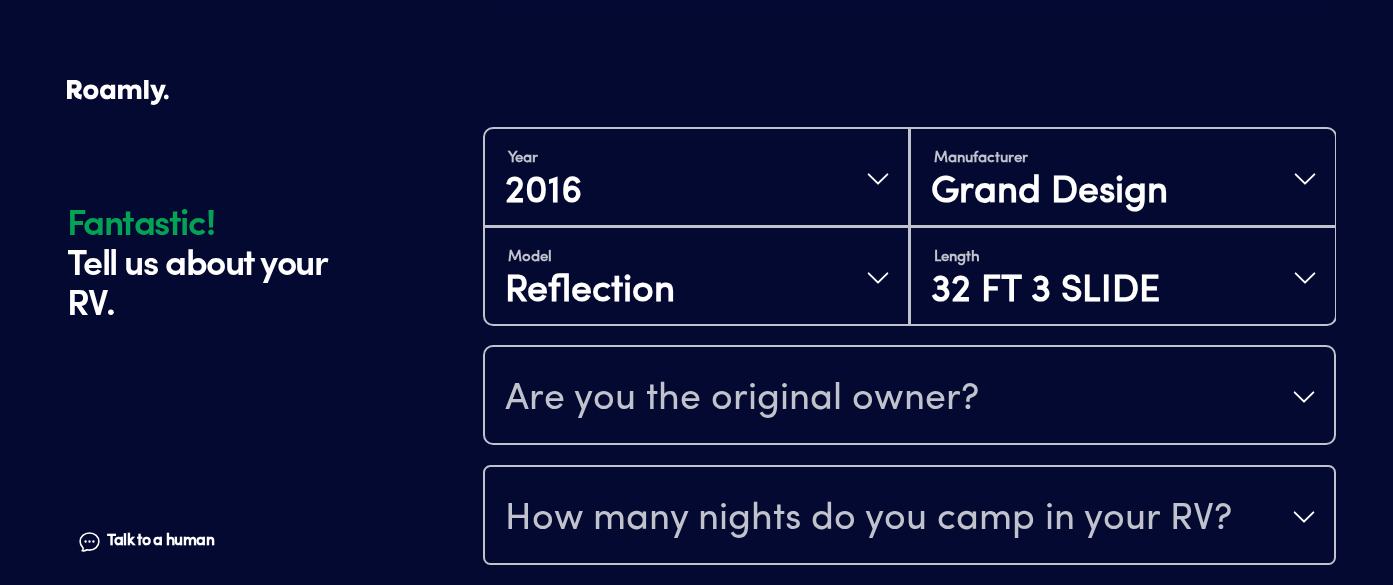 click on "Are you the original owner?" at bounding box center (909, 397) 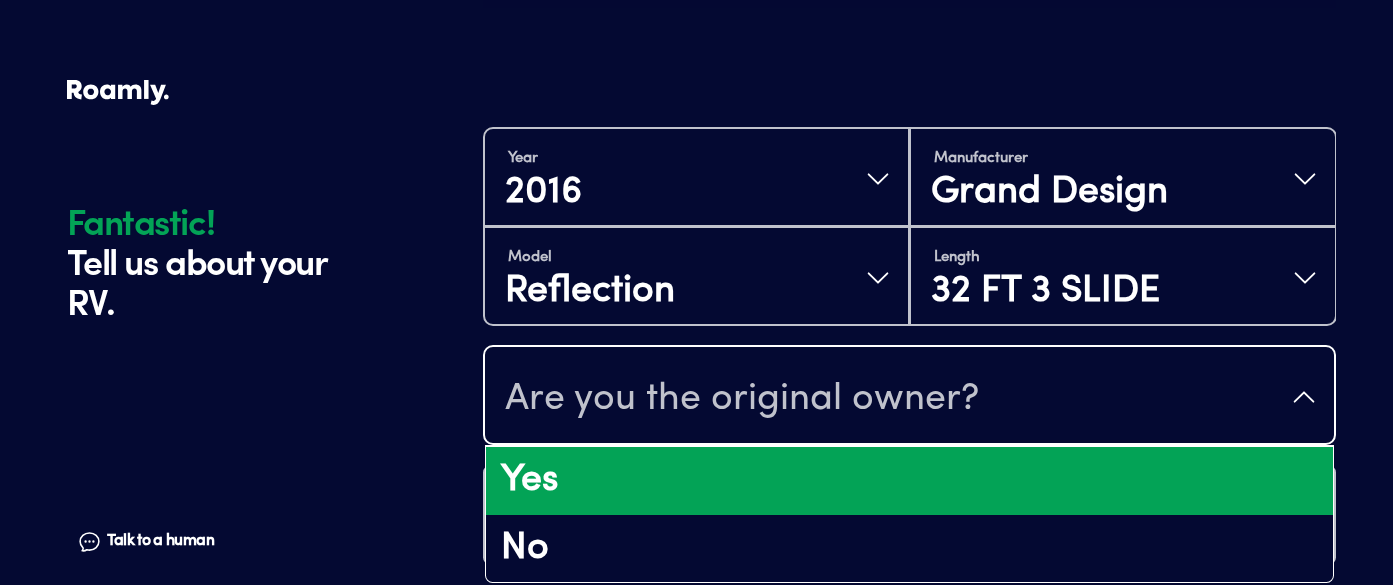 click on "Yes" at bounding box center [909, 481] 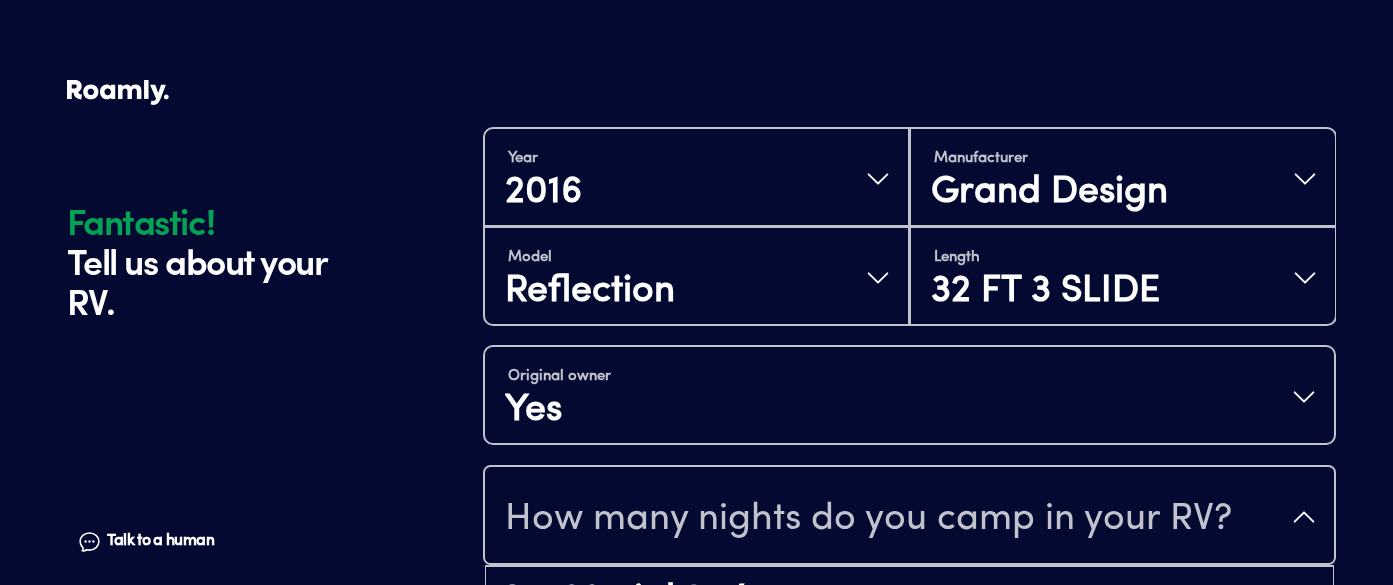 click on "How many nights do you camp in your RV?" at bounding box center [868, 519] 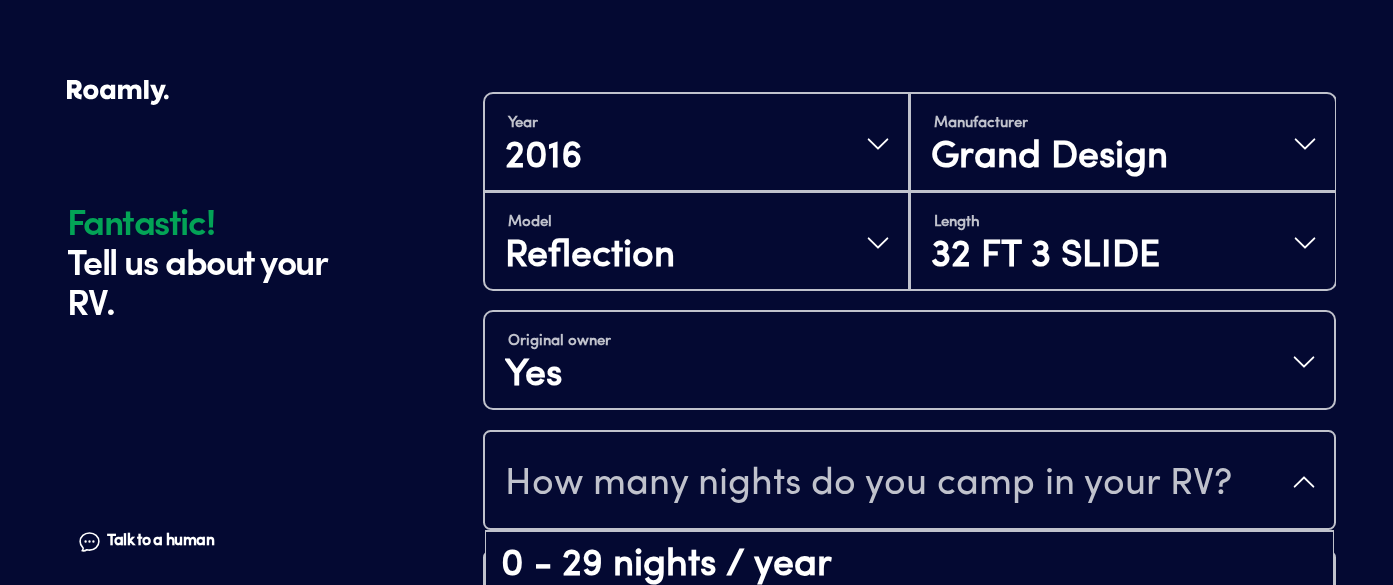 scroll, scrollTop: 41, scrollLeft: 0, axis: vertical 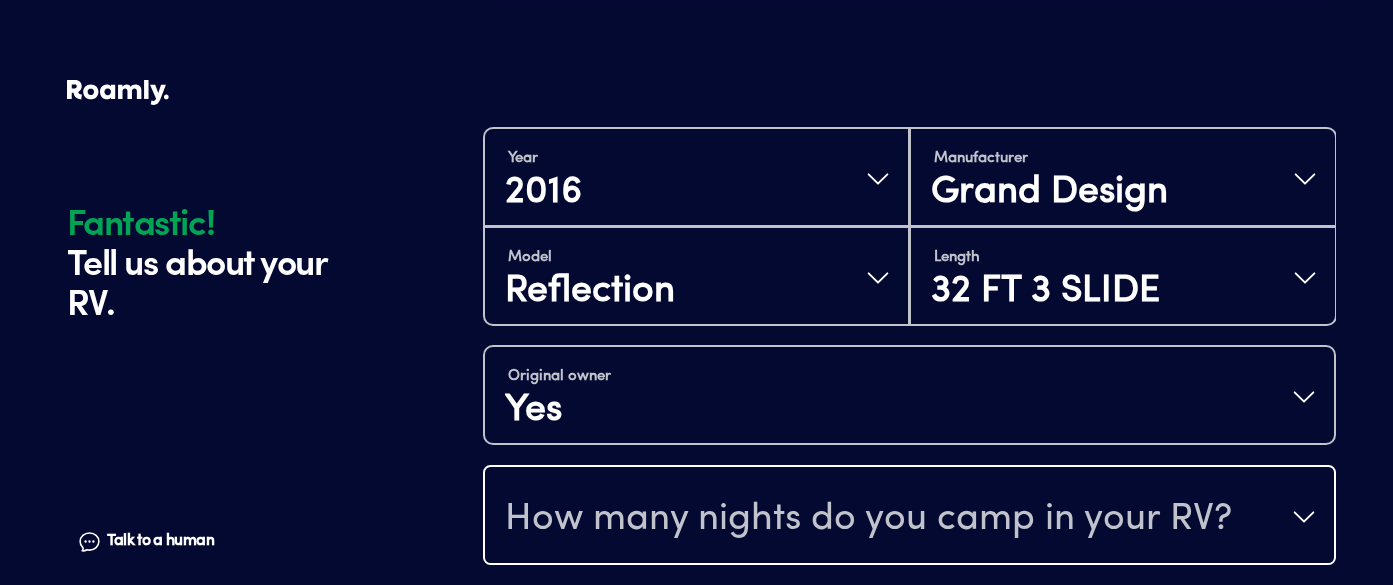 click on "How many nights do you camp in your RV?" at bounding box center (909, 517) 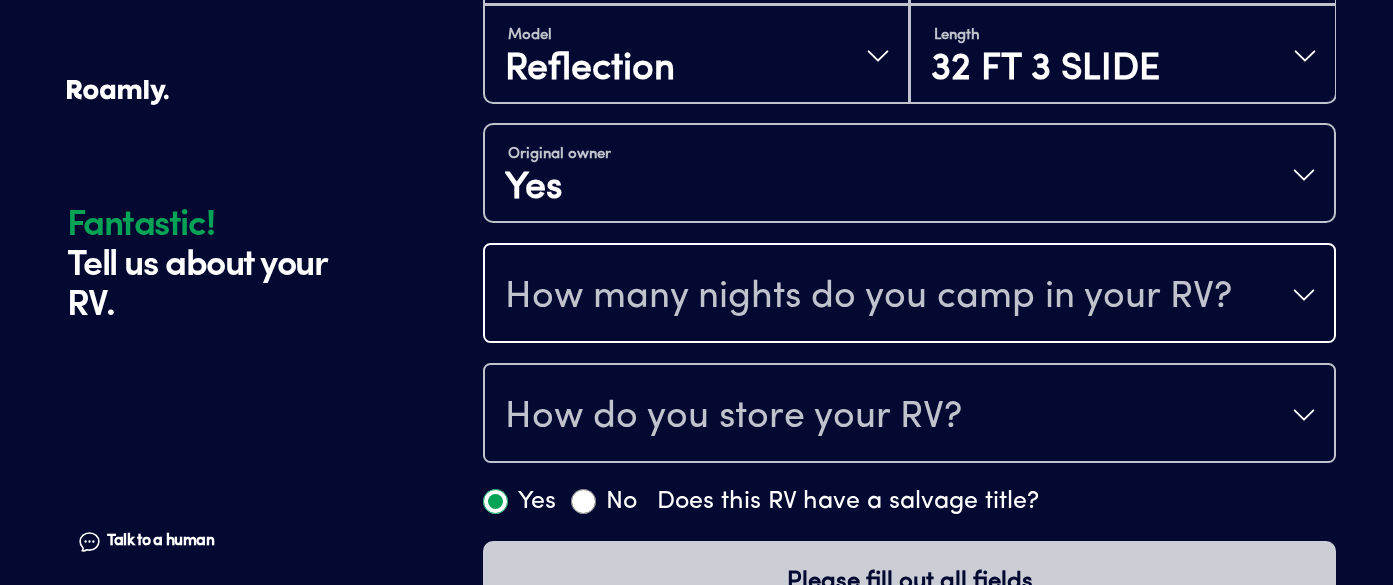 scroll, scrollTop: 691, scrollLeft: 0, axis: vertical 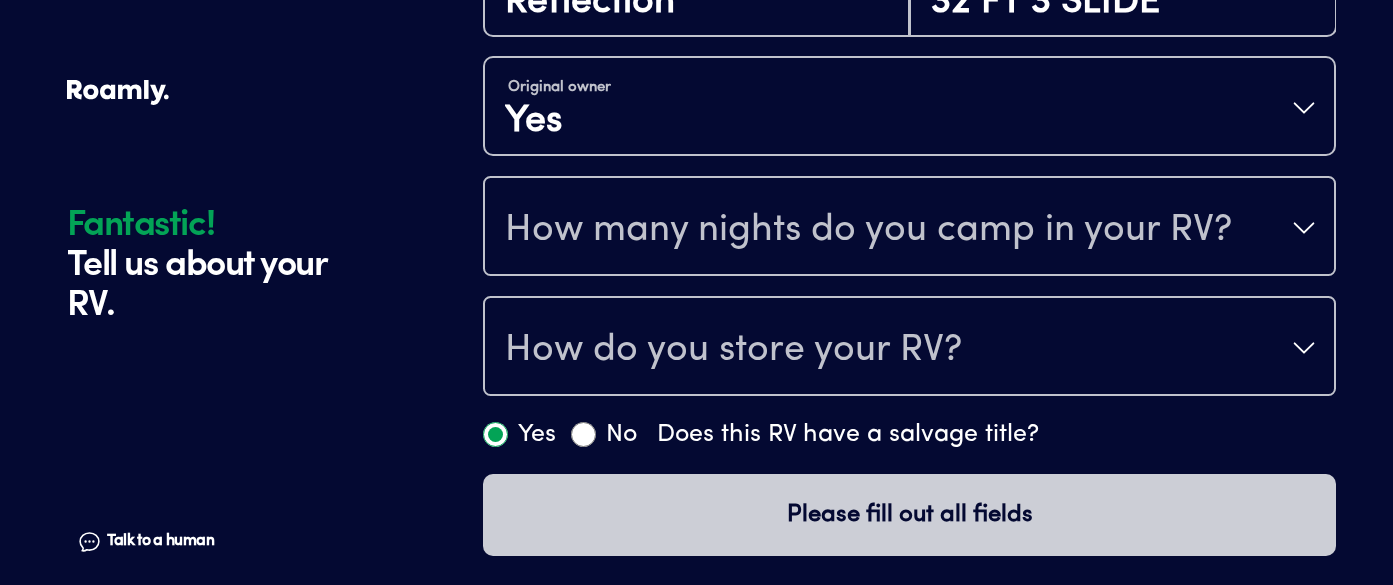 click on "How many nights do you camp in your RV?" at bounding box center [868, 230] 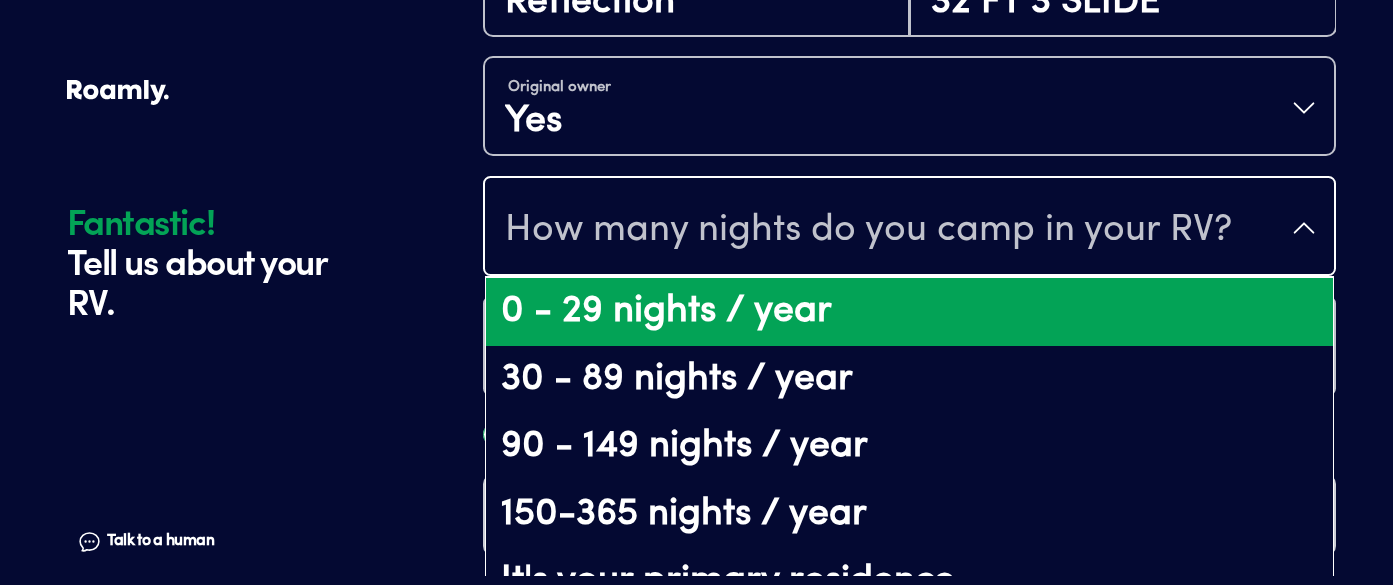 click on "0 - 29 nights / year" at bounding box center [909, 312] 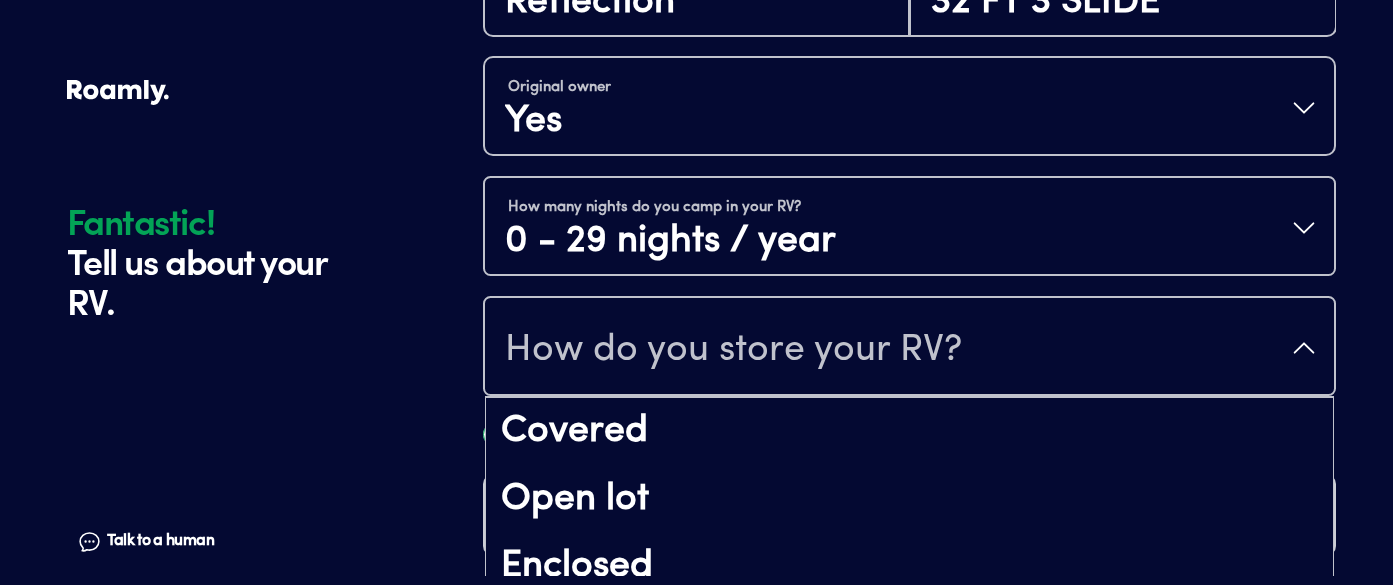 click on "How do you store your RV?" at bounding box center (733, 350) 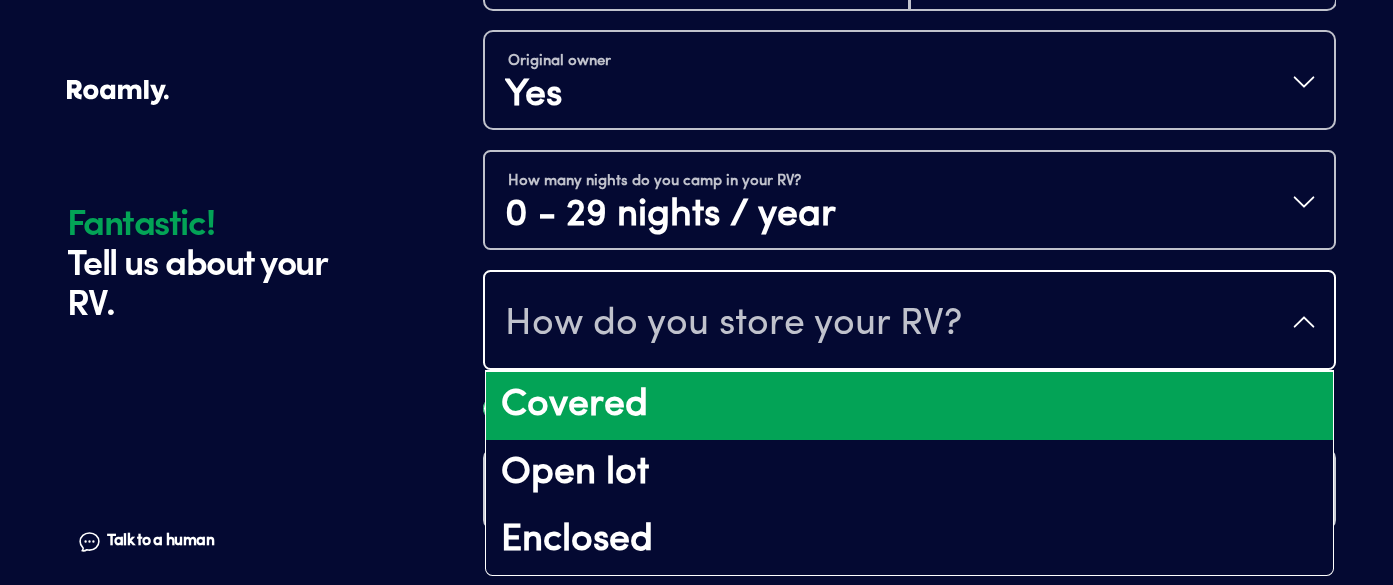 click on "Covered" at bounding box center (909, 406) 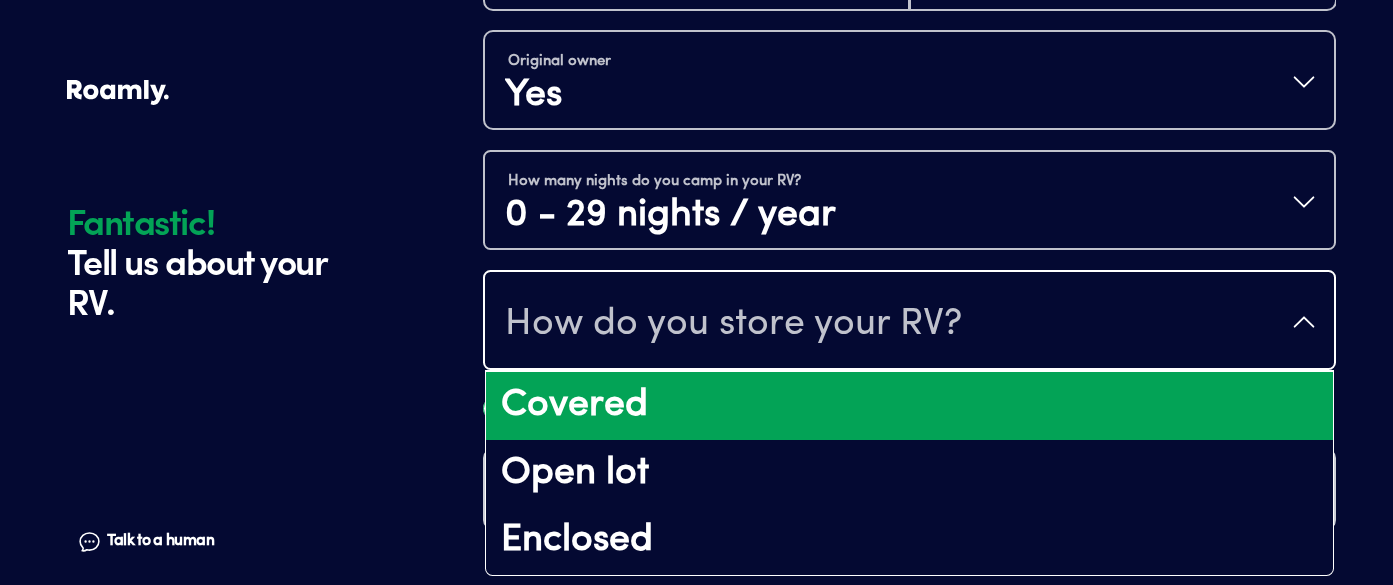 scroll, scrollTop: 0, scrollLeft: 0, axis: both 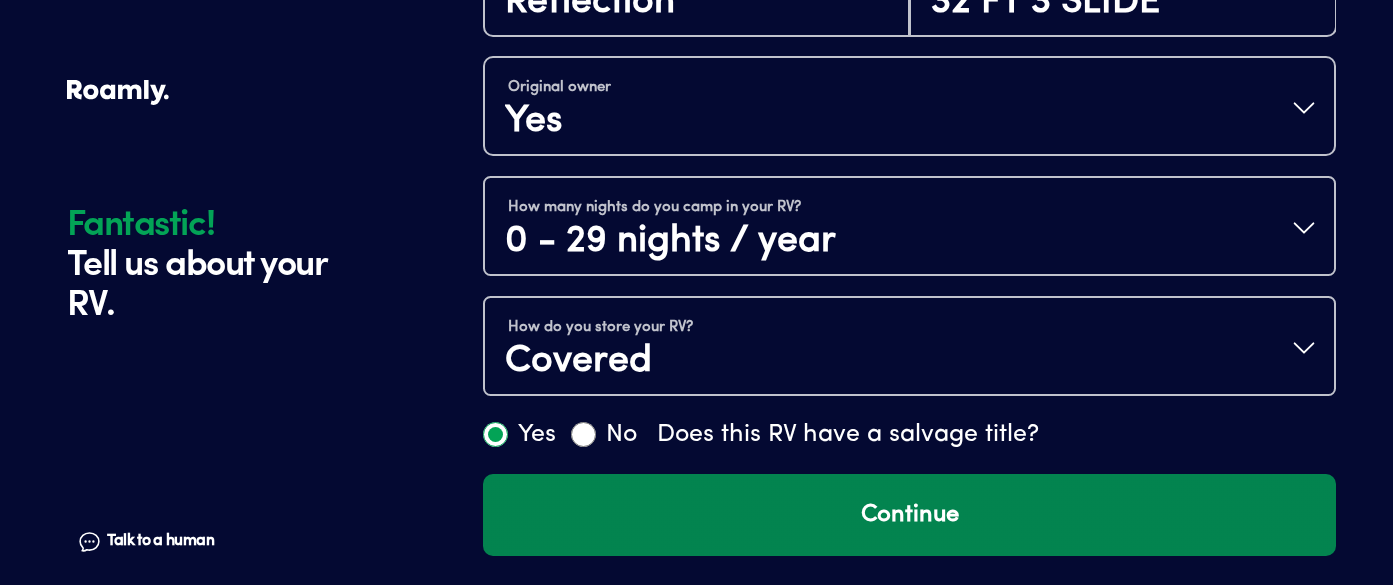 click on "Continue" at bounding box center [909, 515] 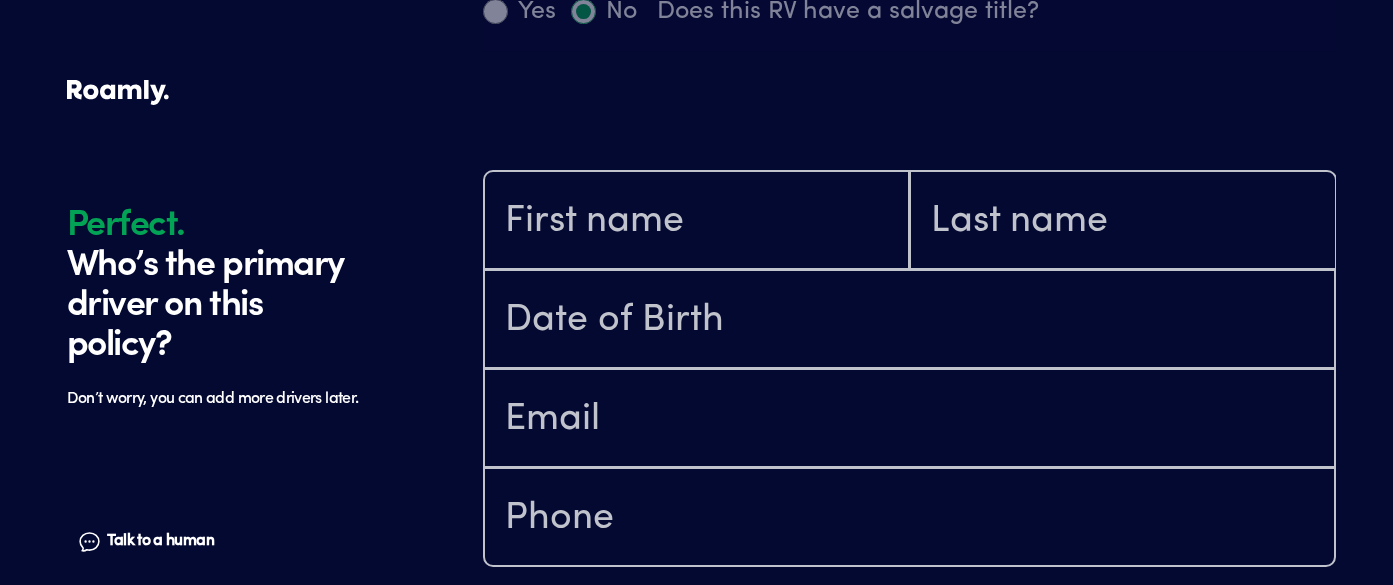 scroll, scrollTop: 1184, scrollLeft: 0, axis: vertical 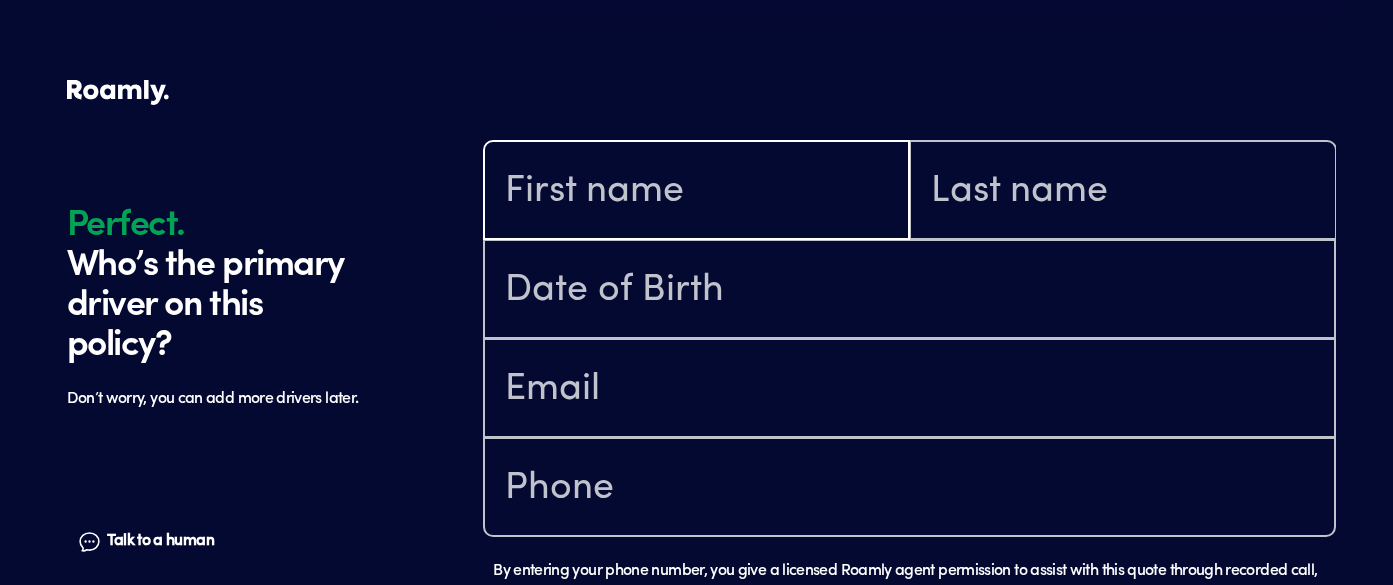 click at bounding box center (696, 192) 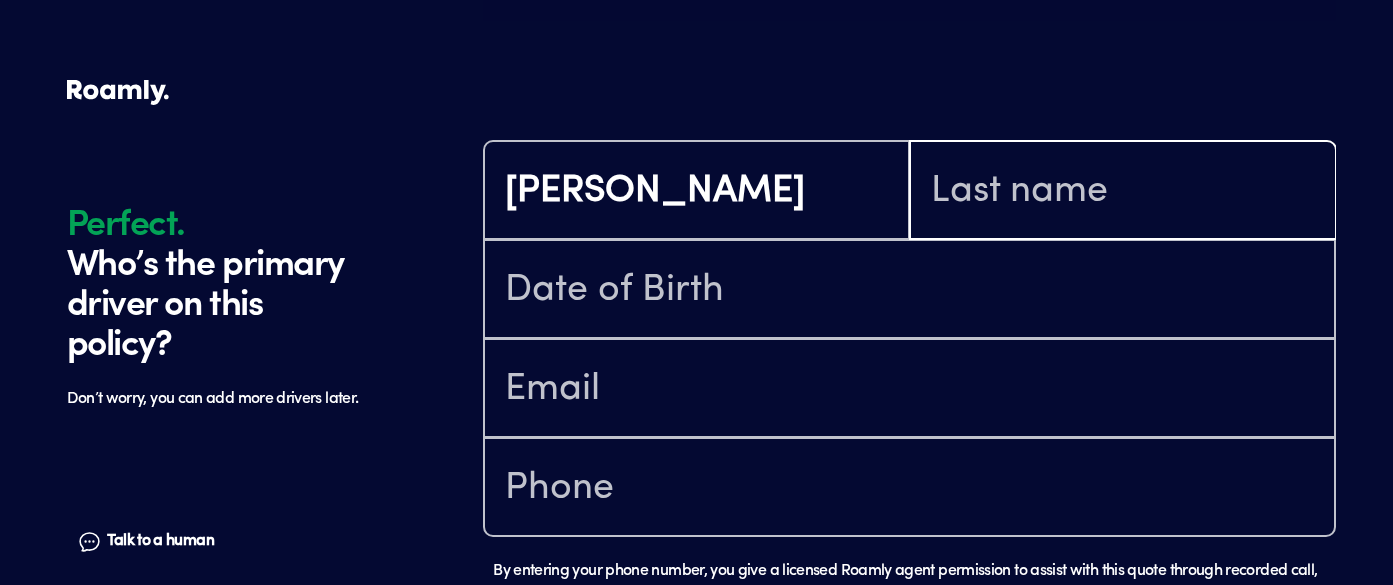 type on "[PERSON_NAME]" 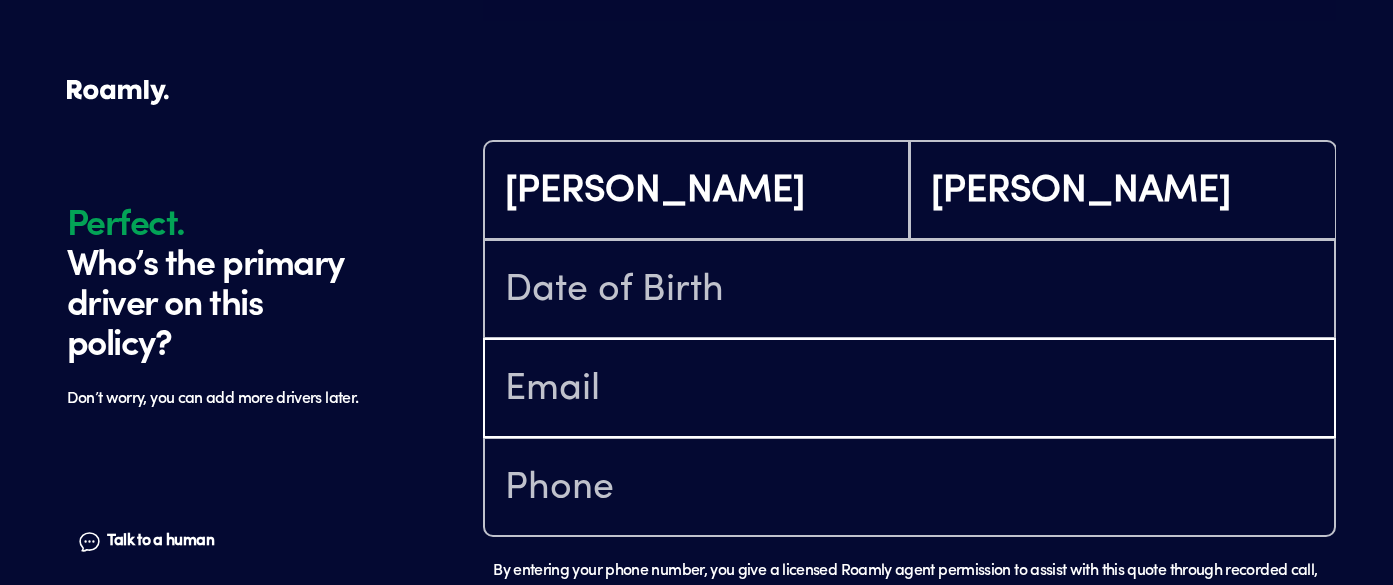 type on "[EMAIL_ADDRESS][DOMAIN_NAME]" 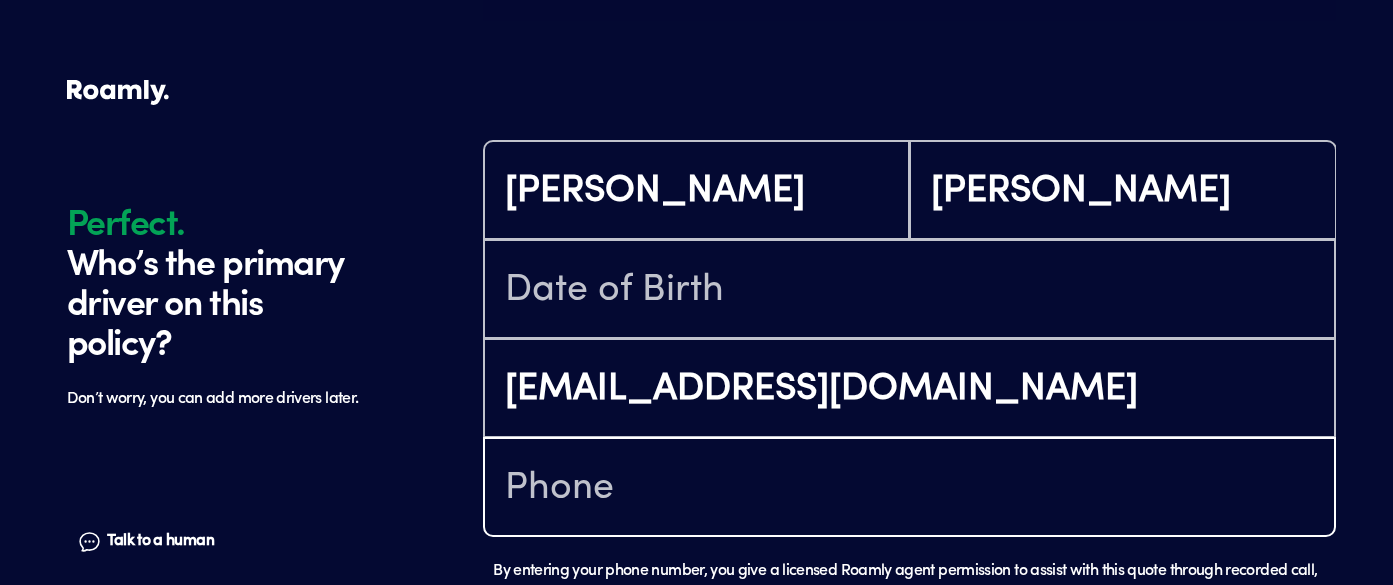type on "[PHONE_NUMBER]" 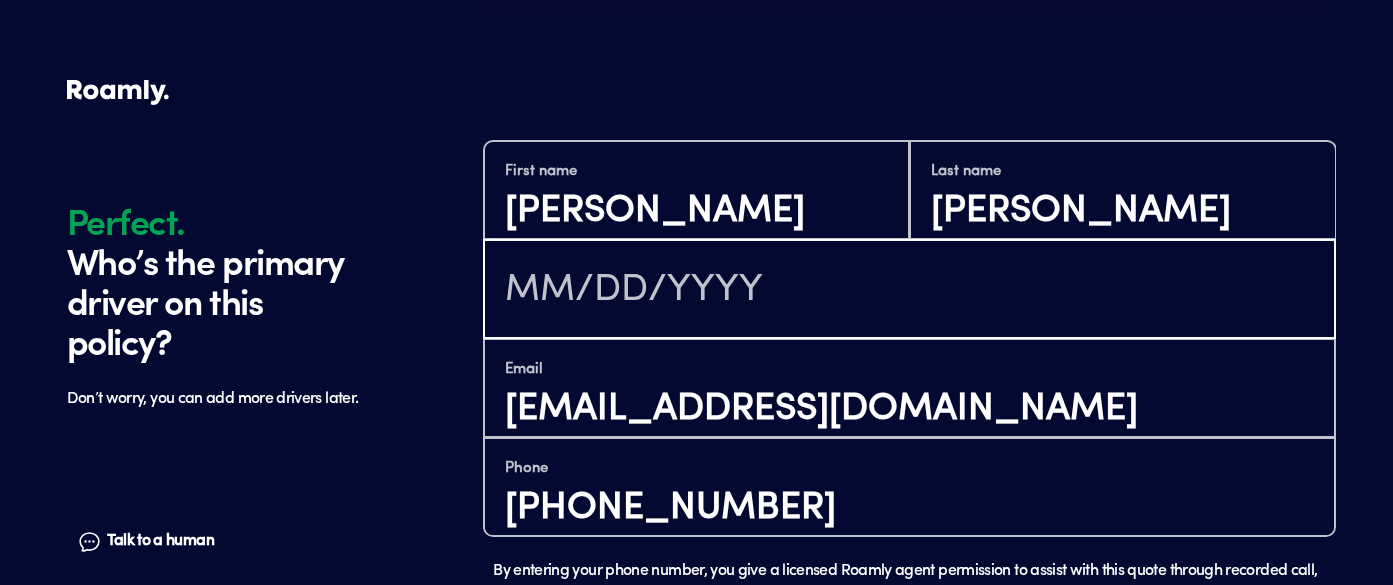 click at bounding box center (909, 291) 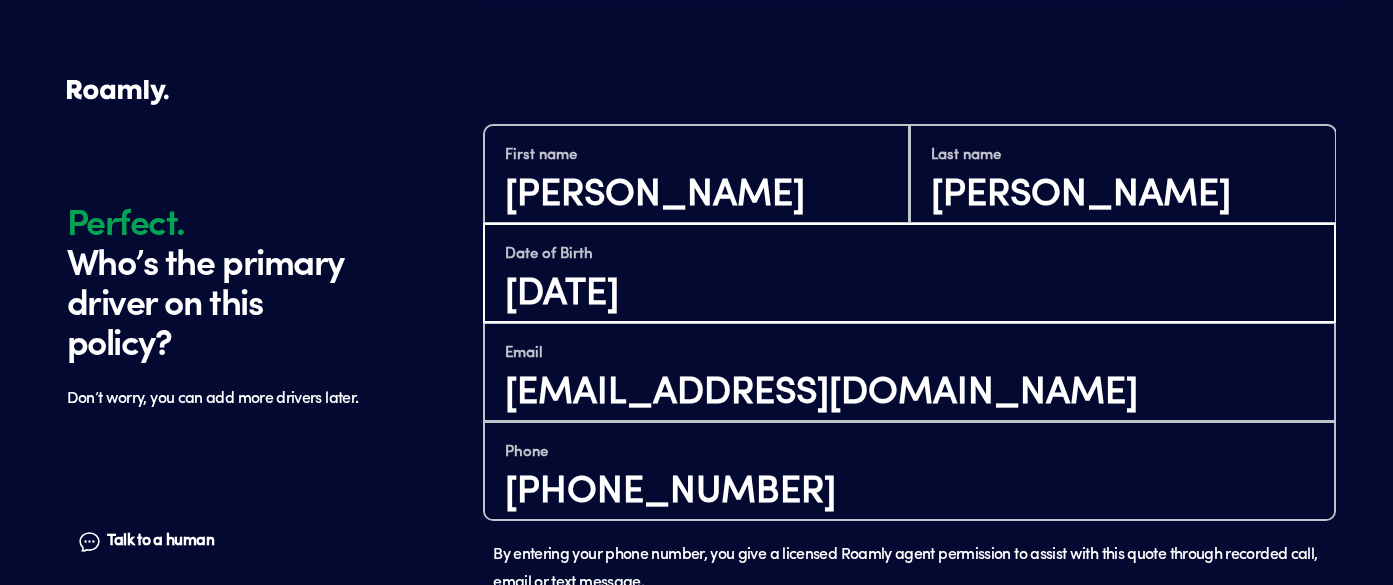 scroll, scrollTop: 1391, scrollLeft: 0, axis: vertical 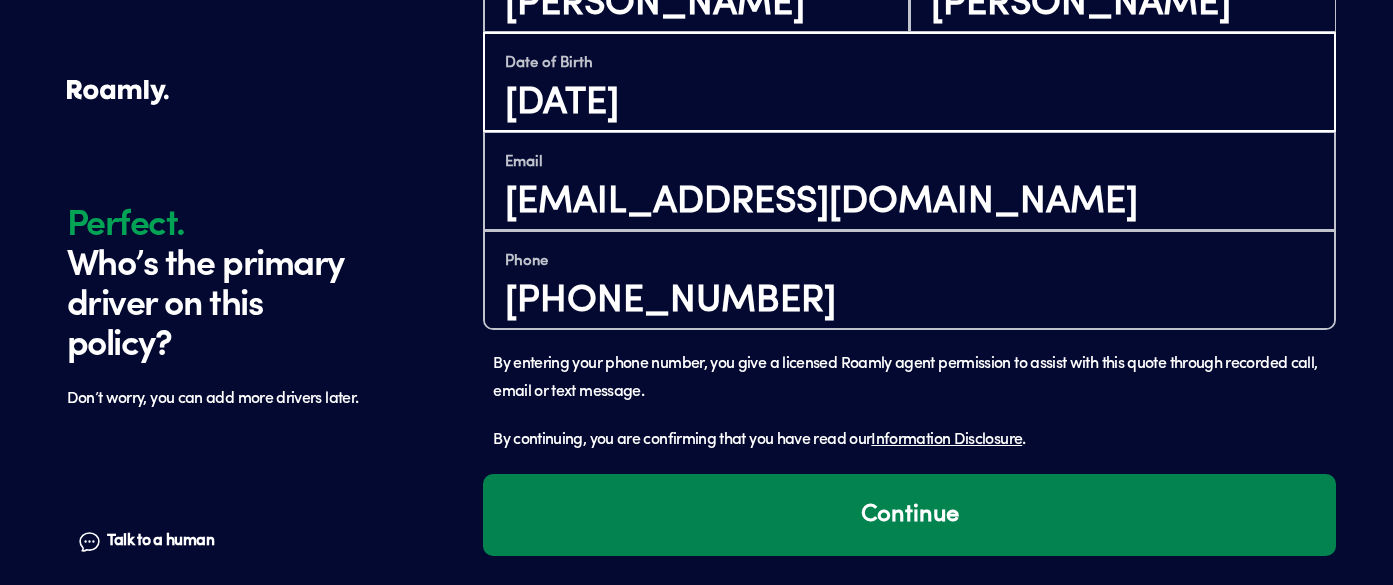 type on "[DATE]" 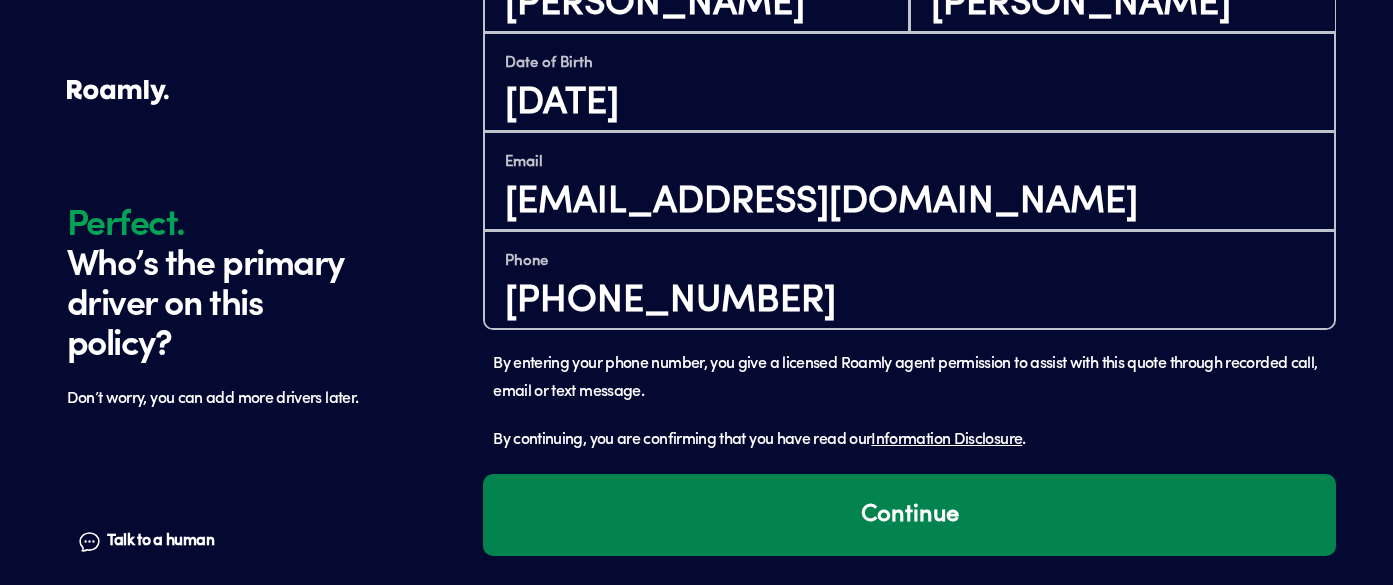 click on "Continue" at bounding box center [909, 515] 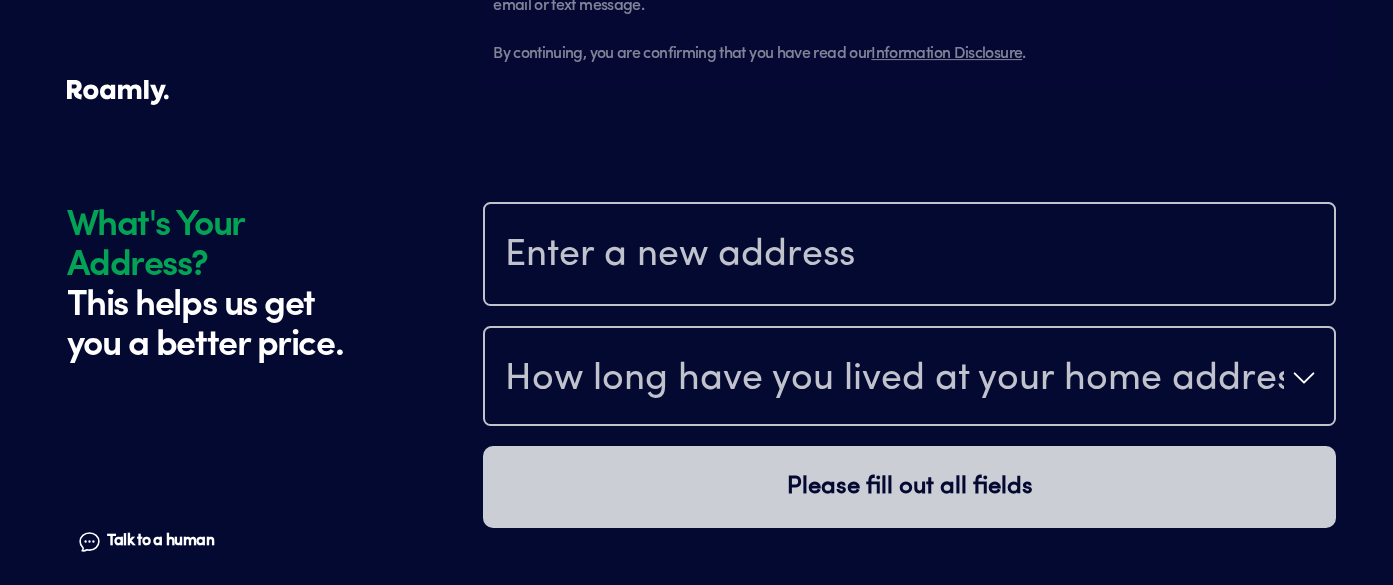 scroll, scrollTop: 1884, scrollLeft: 0, axis: vertical 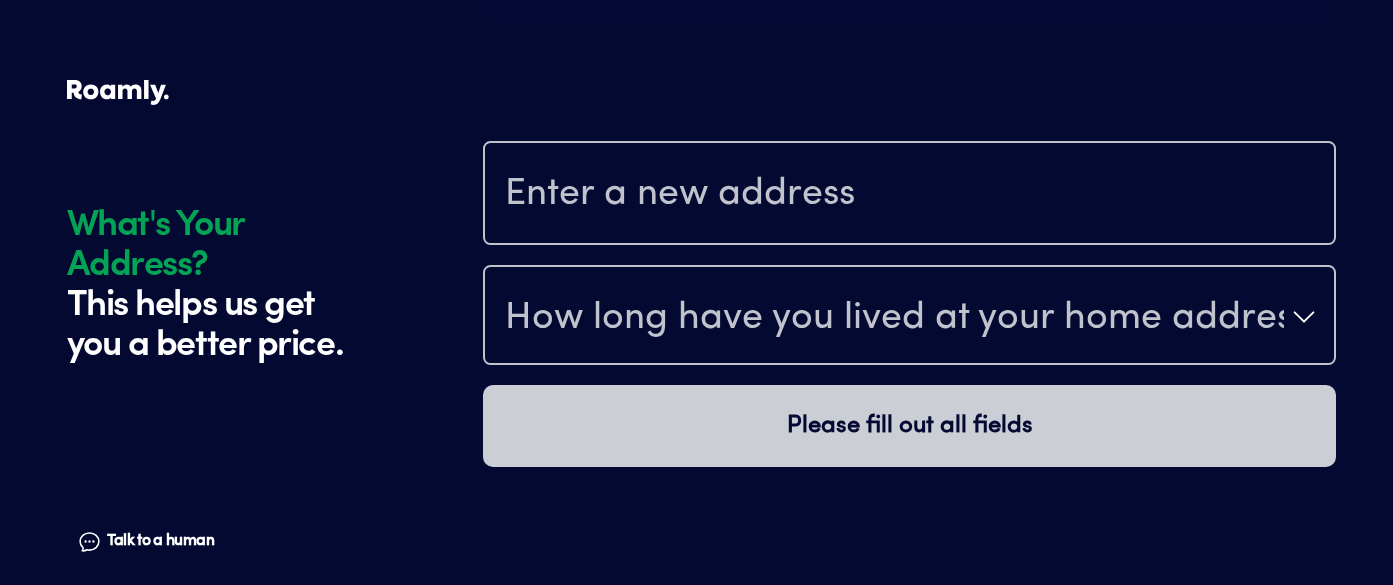 click at bounding box center (909, 195) 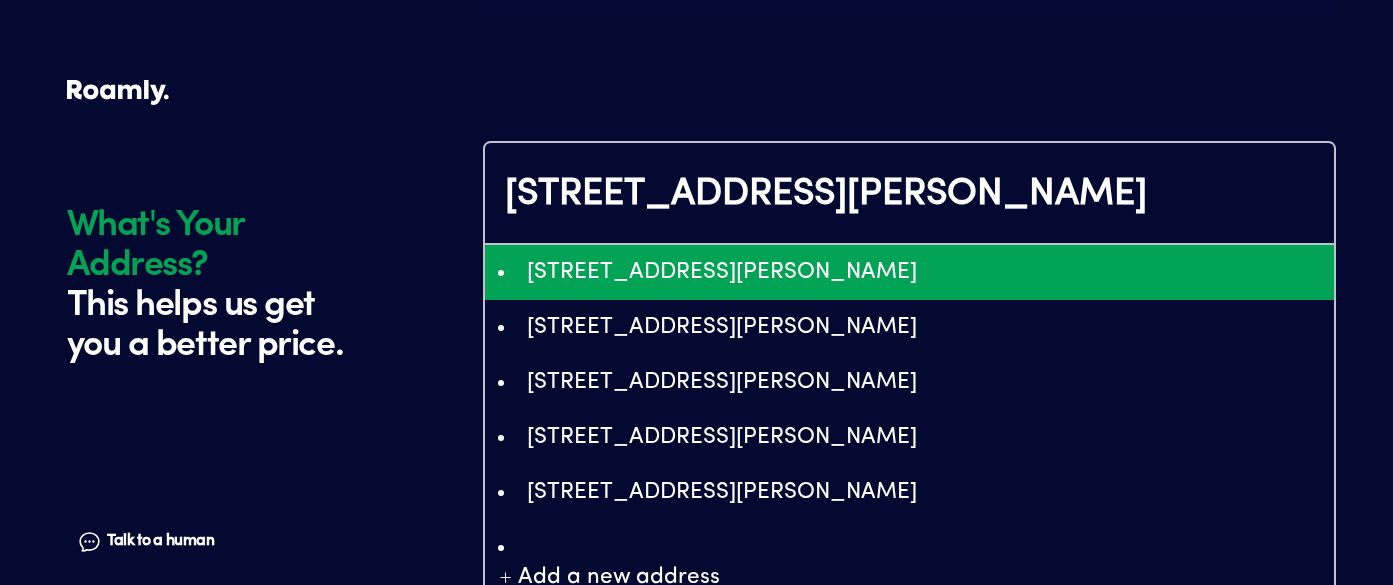 type on "ChIJoWH24Glwm4ARUaA_PZFrZwE" 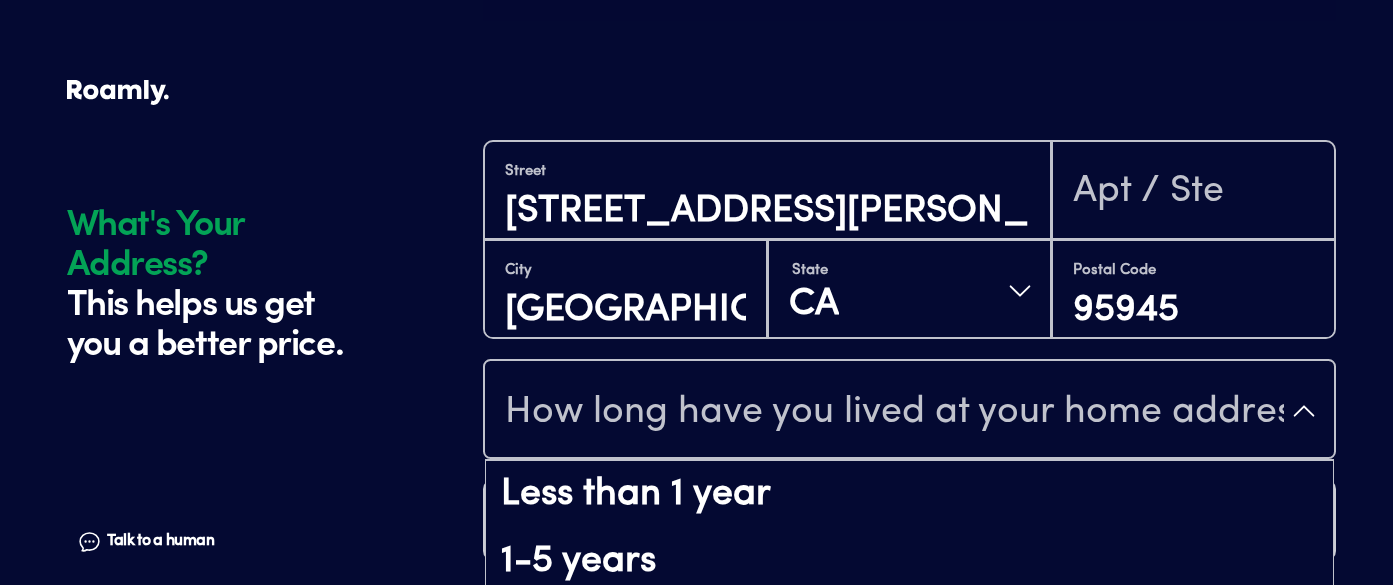 click on "How long have you lived at your home address?" at bounding box center [894, 413] 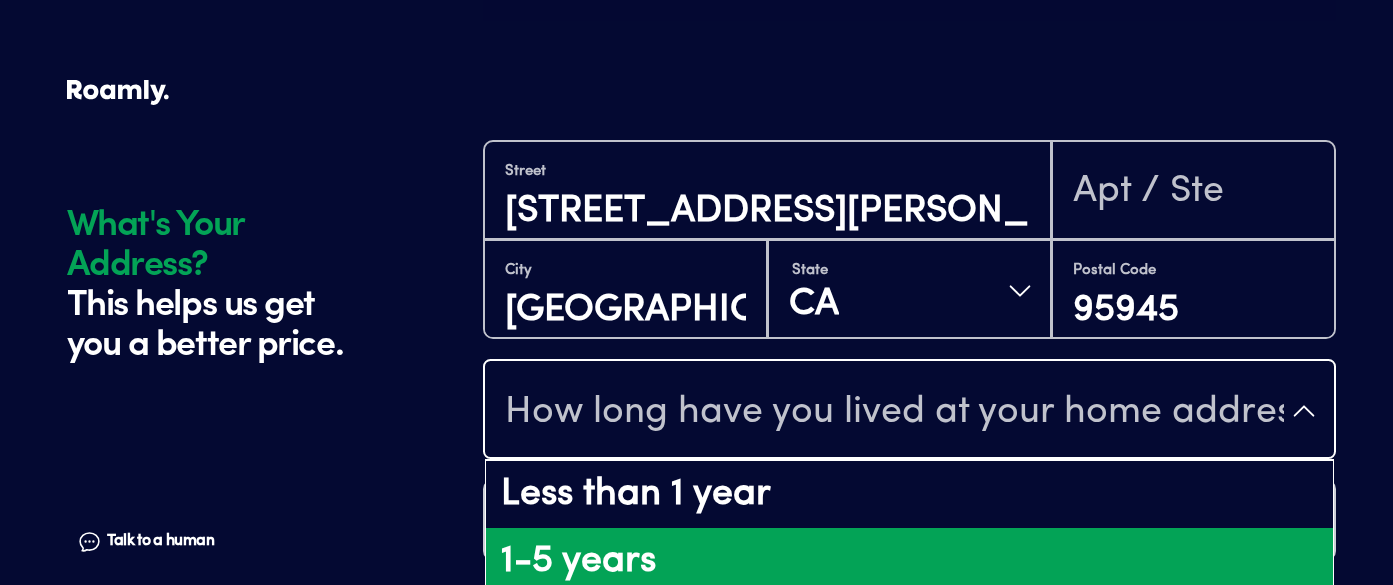 scroll, scrollTop: 1887, scrollLeft: 0, axis: vertical 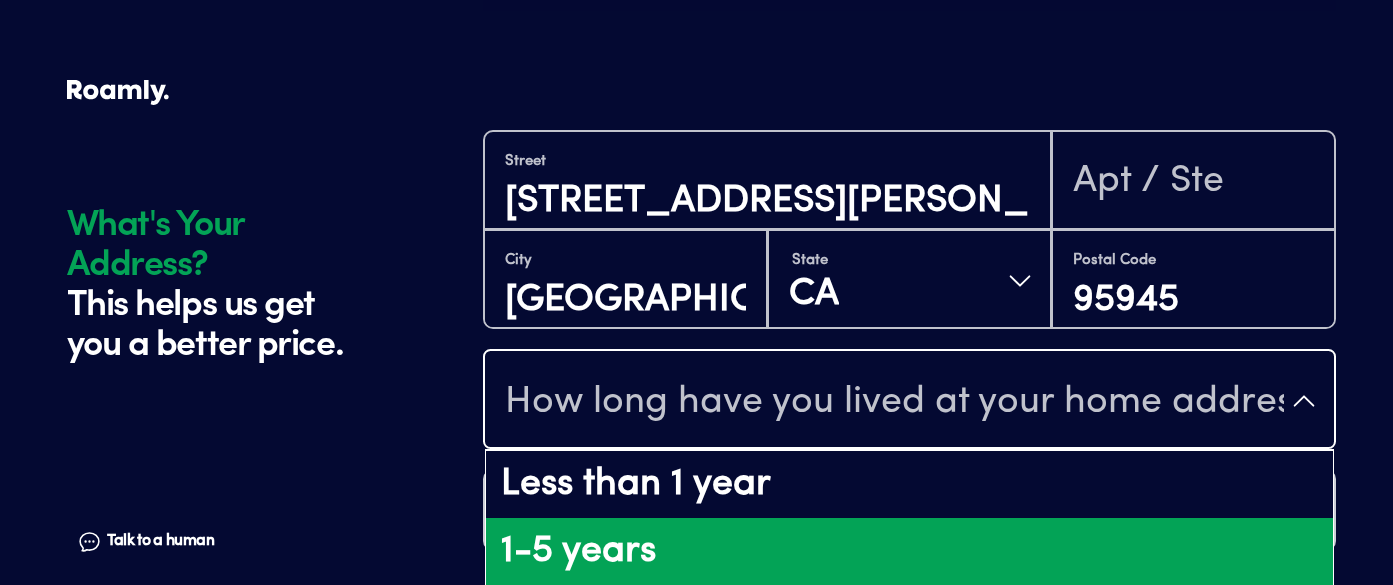 click on "1-5 years" at bounding box center (909, 552) 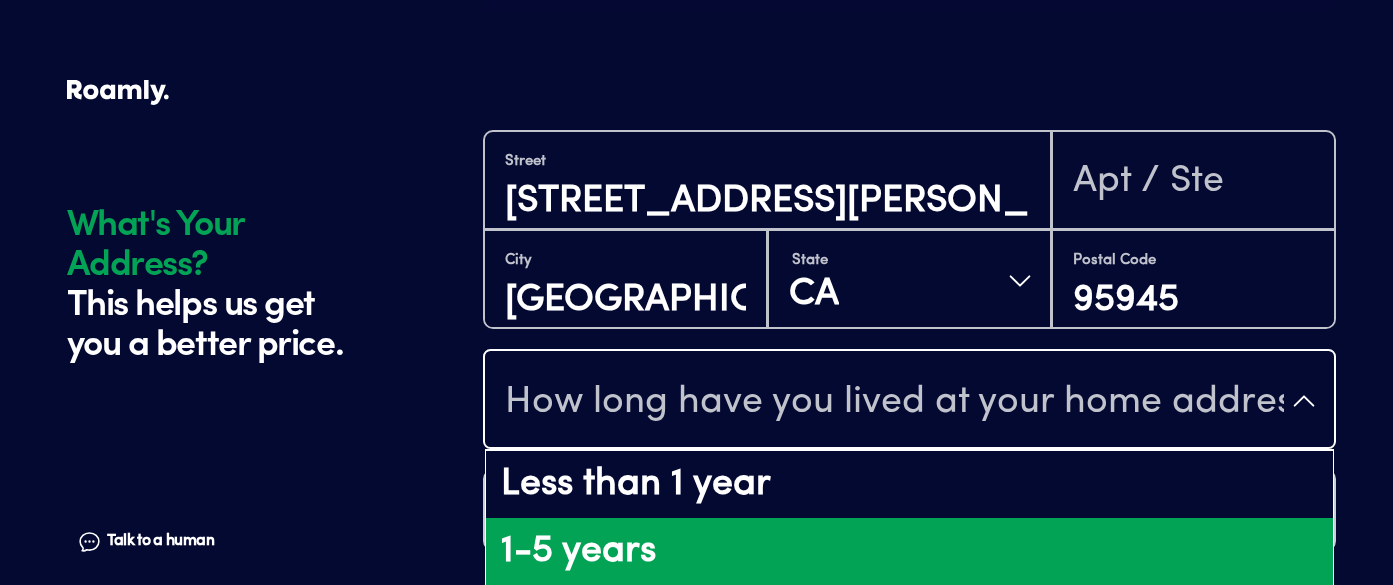 scroll, scrollTop: 0, scrollLeft: 0, axis: both 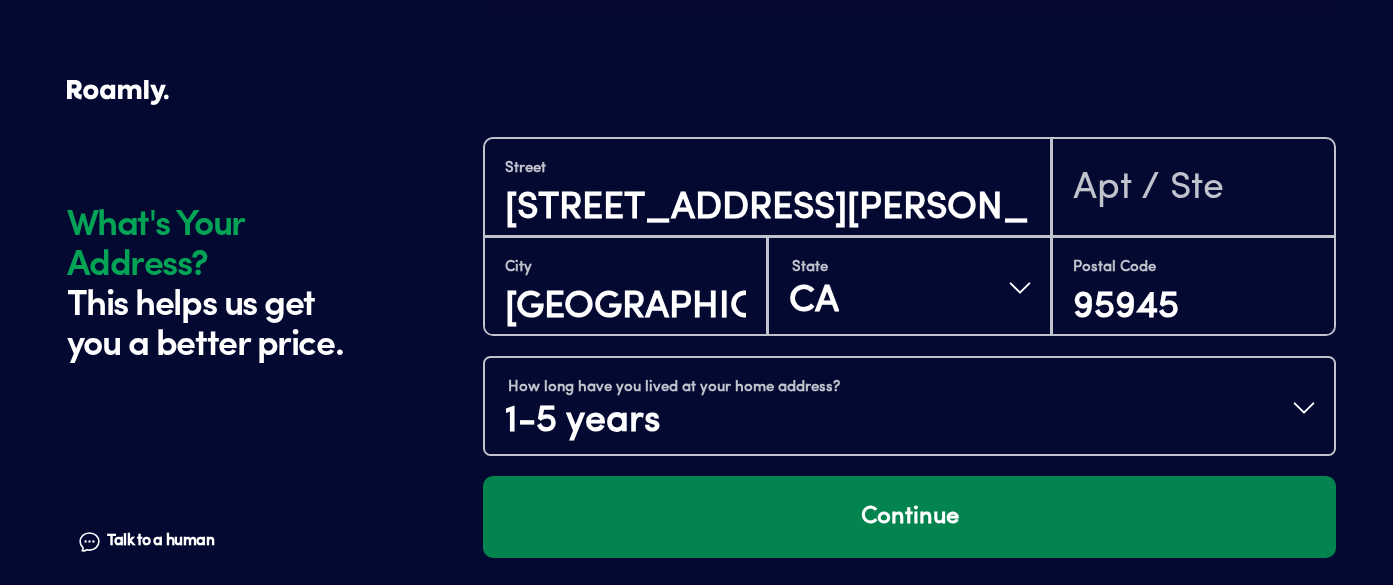 click on "Continue" at bounding box center (909, 517) 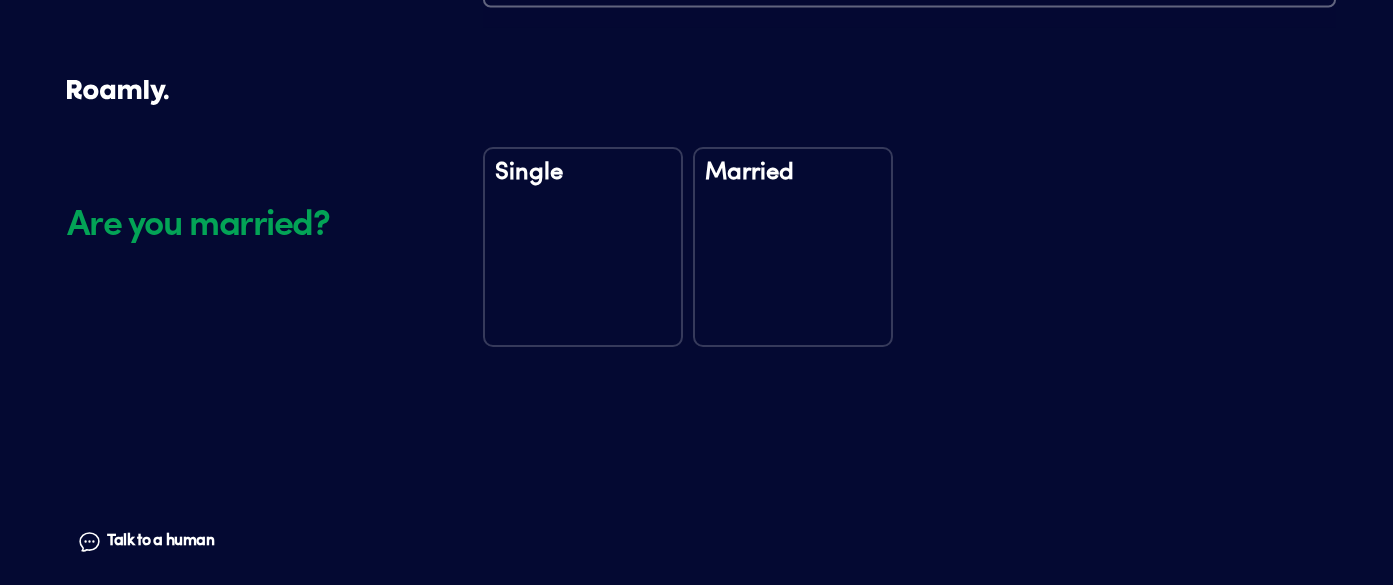 scroll, scrollTop: 2355, scrollLeft: 0, axis: vertical 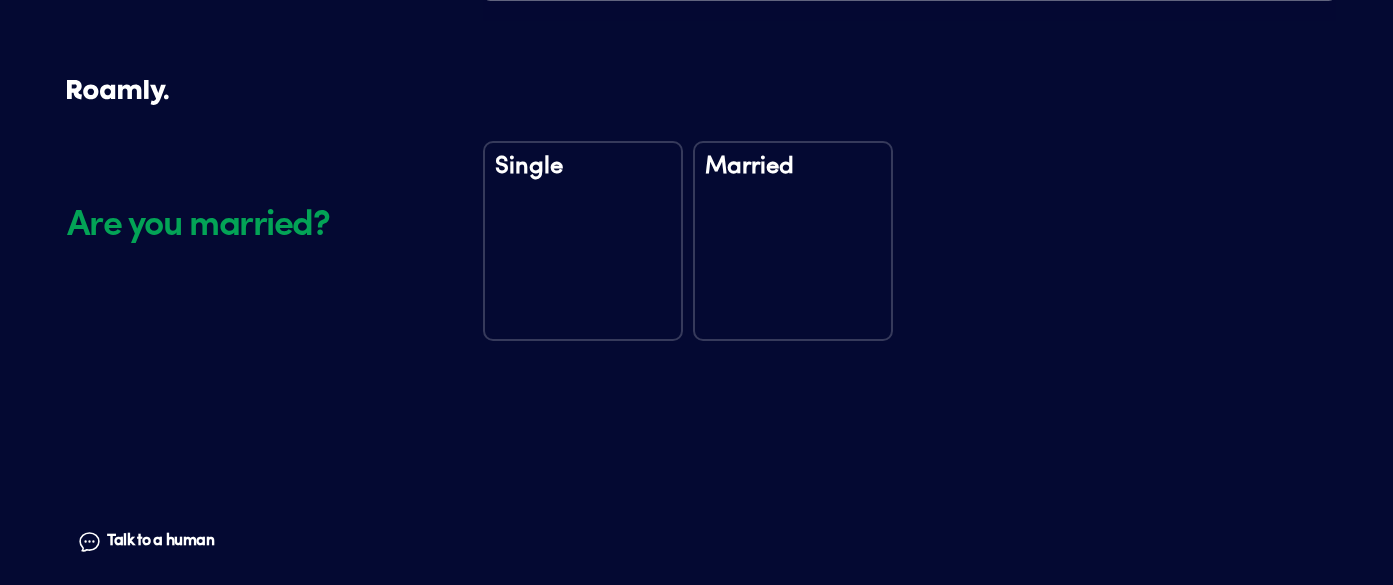 click on "Married" at bounding box center [793, 241] 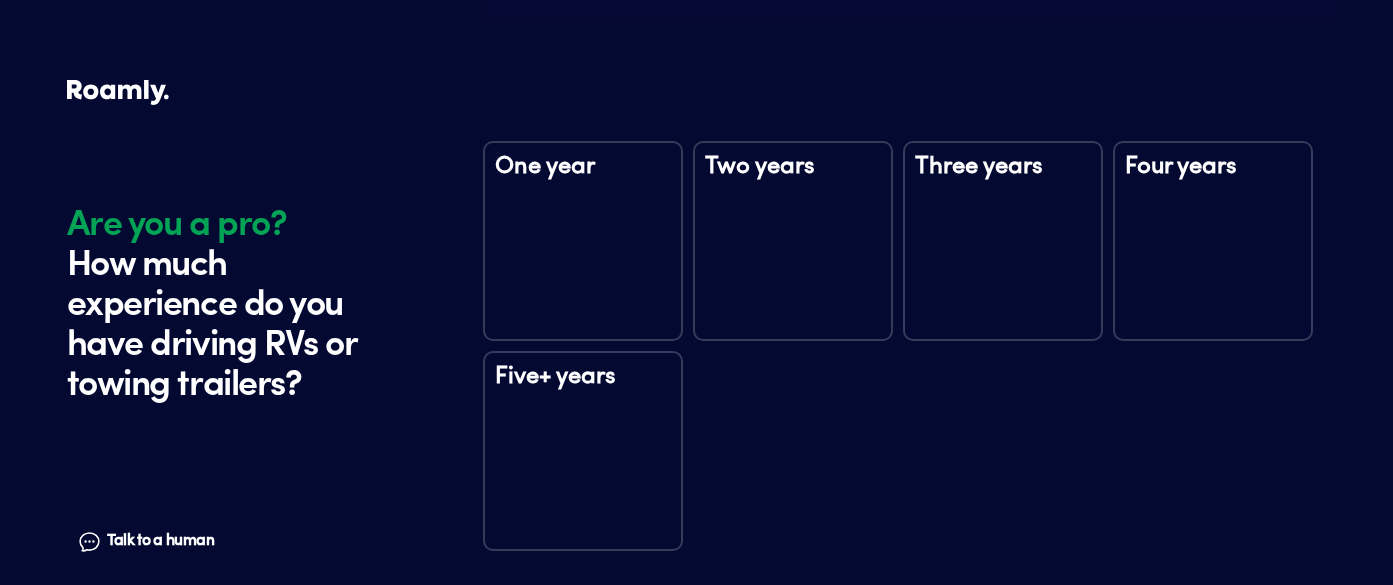 scroll, scrollTop: 2758, scrollLeft: 0, axis: vertical 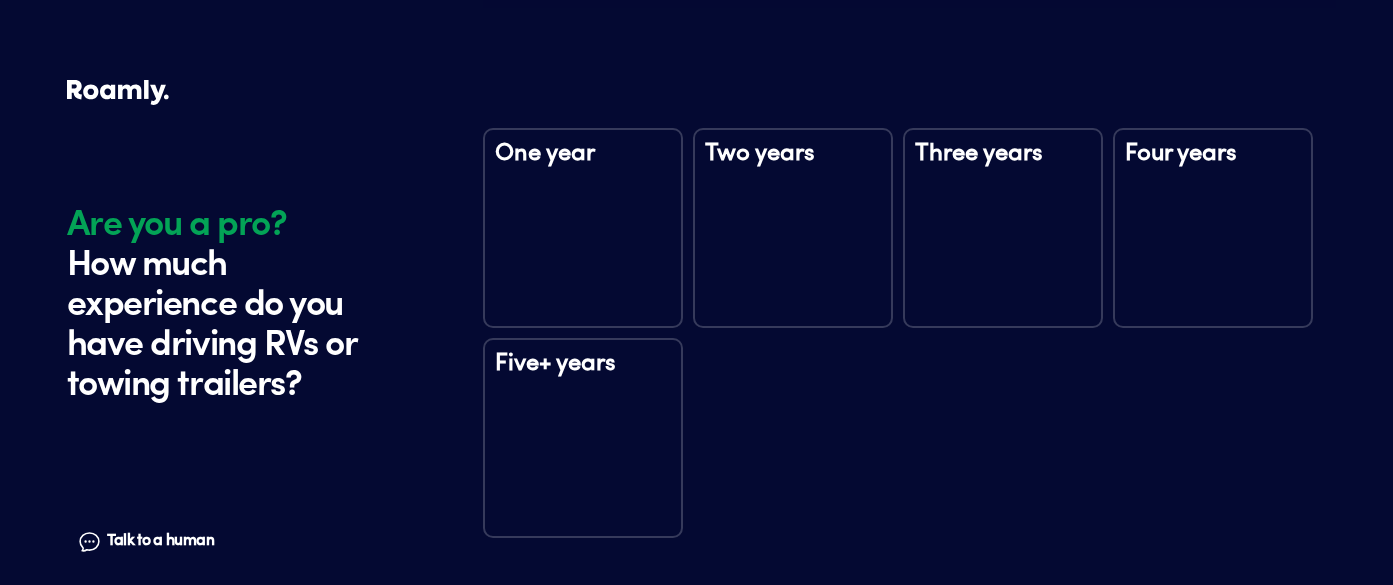 click on "Five+ years" at bounding box center (583, 438) 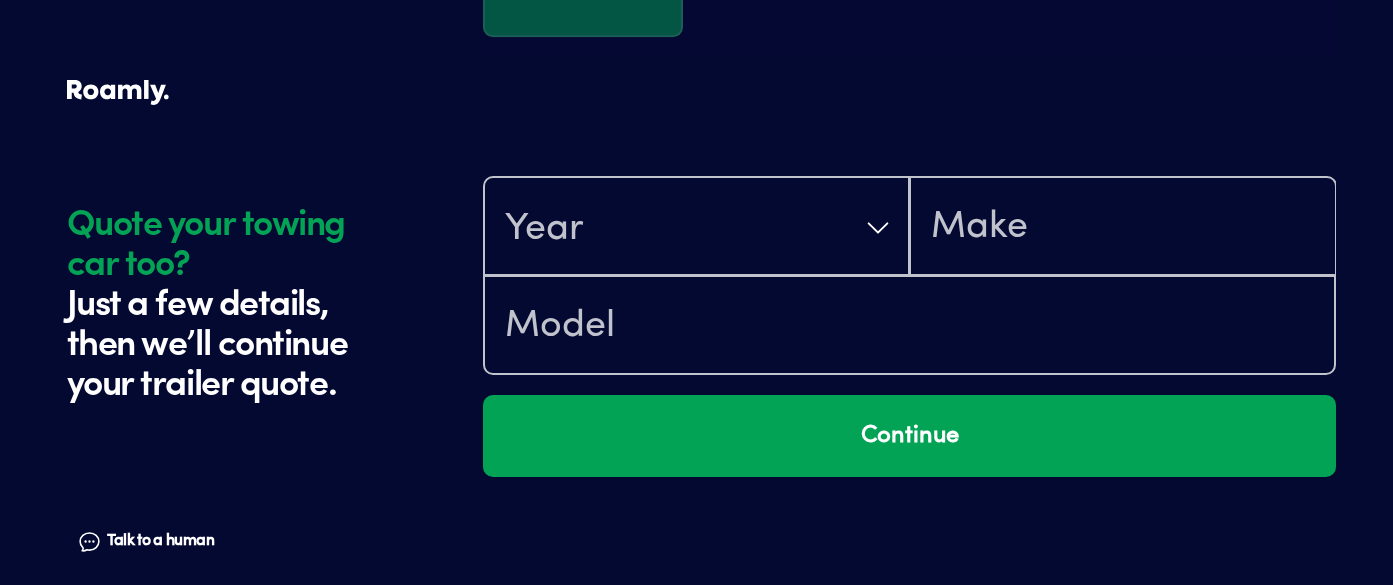 scroll, scrollTop: 3335, scrollLeft: 0, axis: vertical 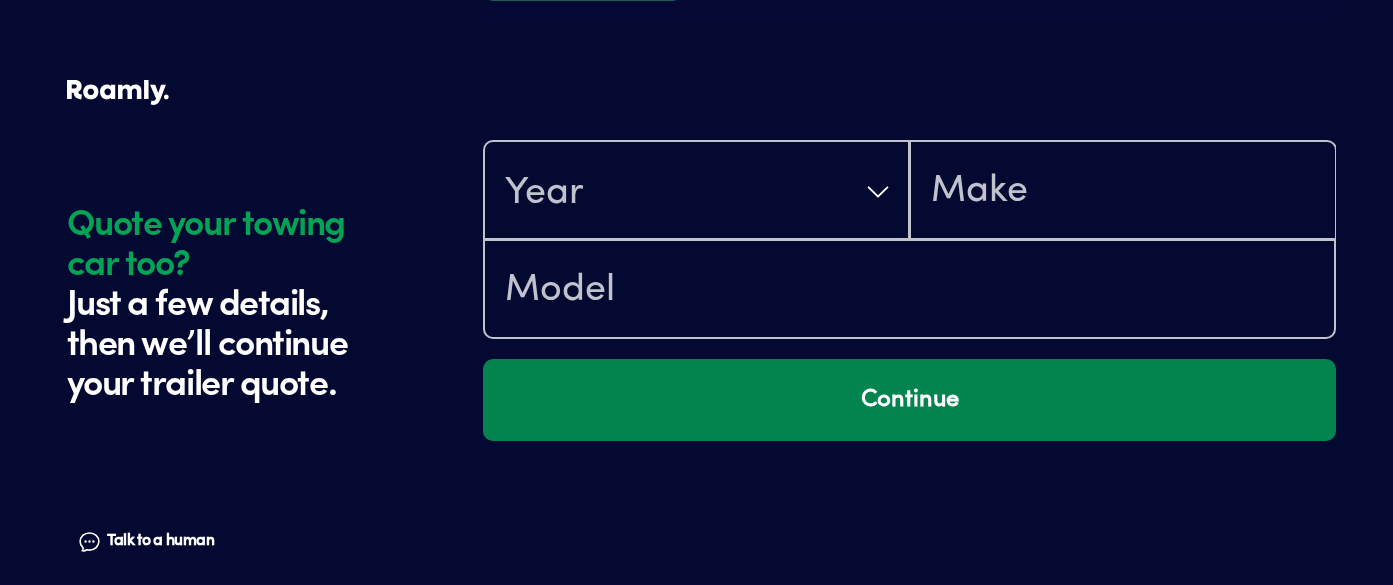 click on "Continue" at bounding box center (909, 400) 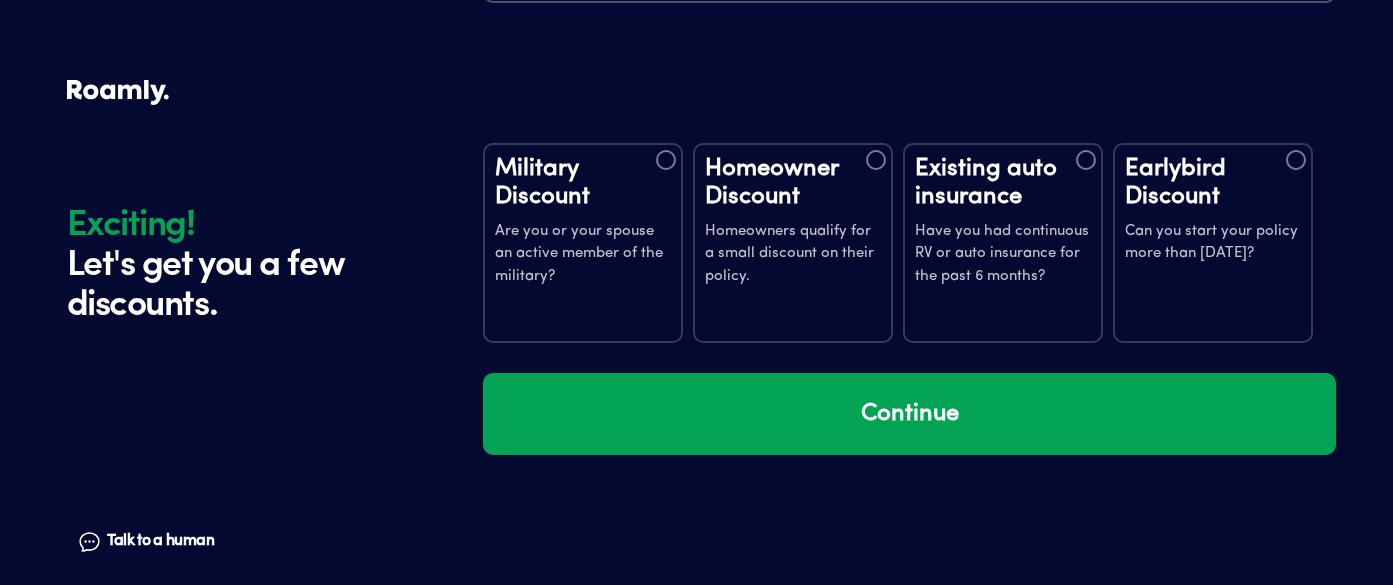 scroll, scrollTop: 3713, scrollLeft: 0, axis: vertical 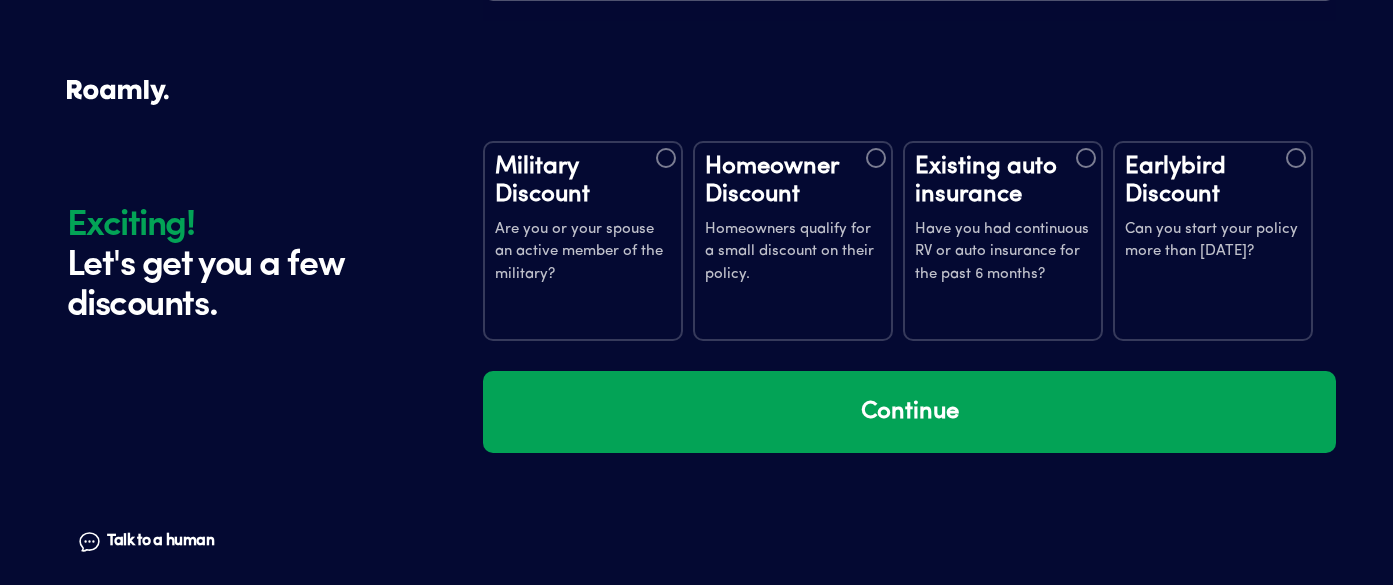 click on "Homeowner Discount" at bounding box center [793, 181] 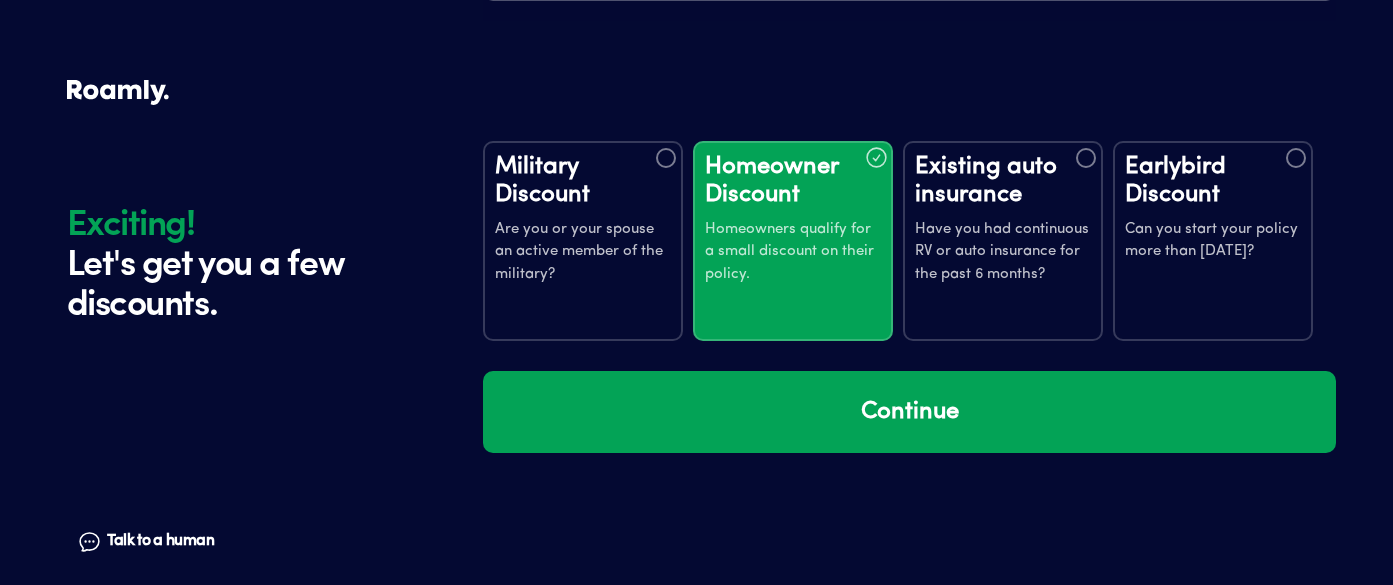 click on "Existing auto insurance Have you had continuous RV or auto insurance for the past 6 months?" at bounding box center (1003, 220) 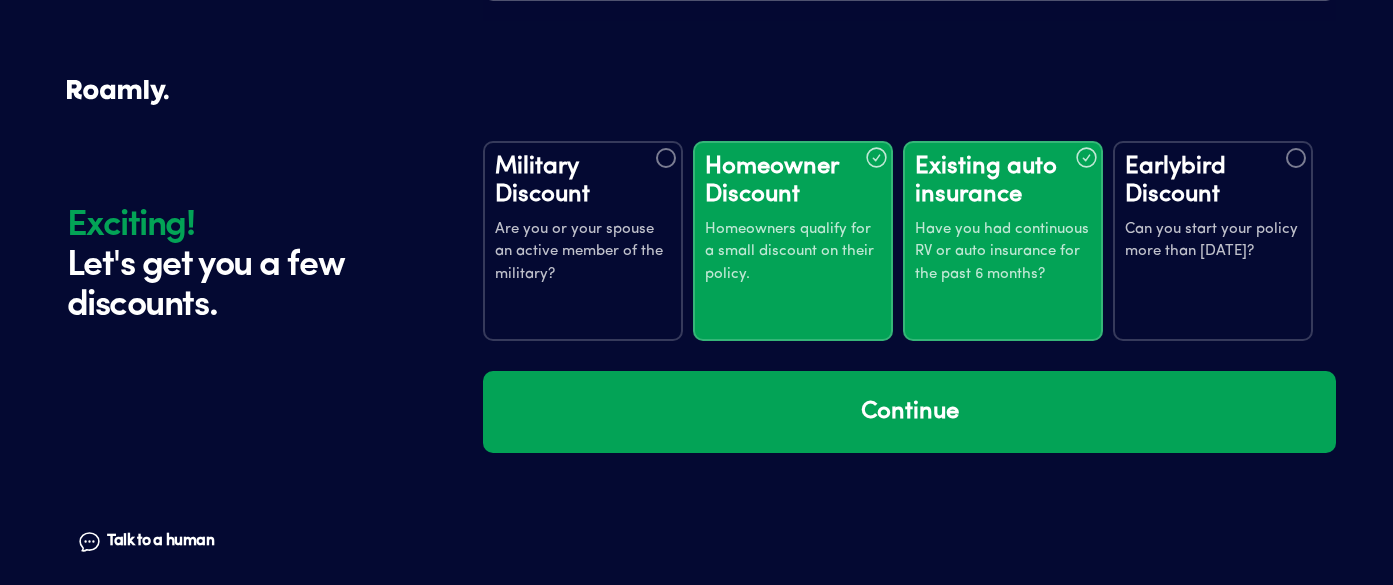 click on "Earlybird Discount" at bounding box center [1213, 181] 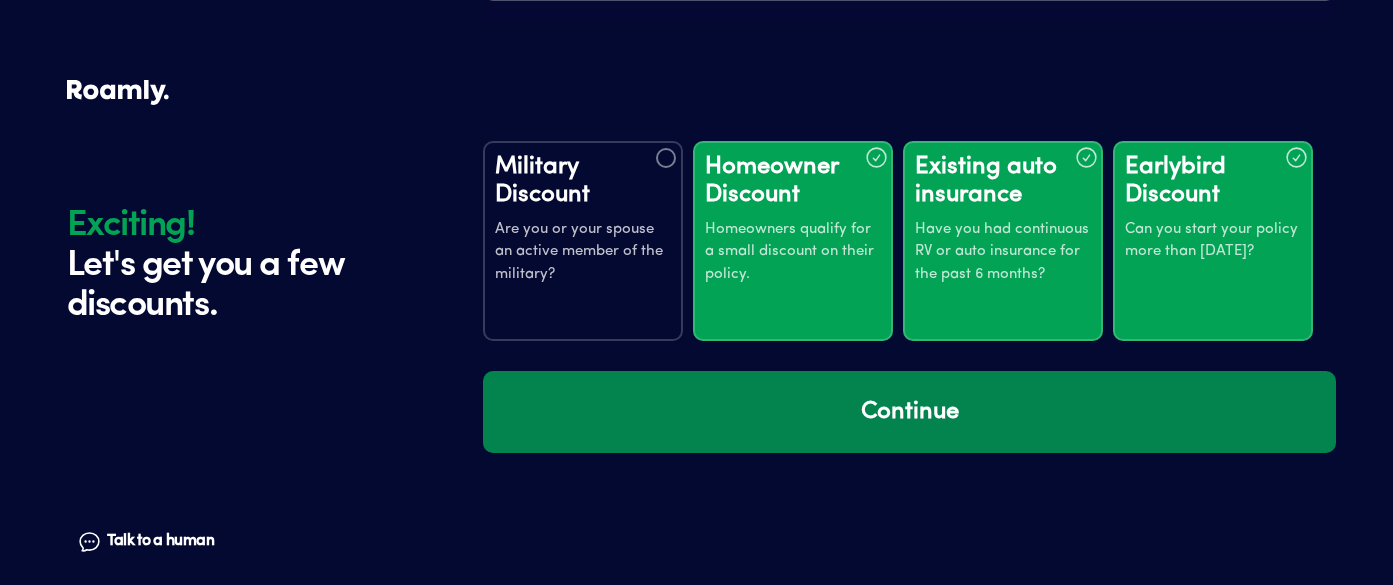 click on "Continue" at bounding box center (909, 412) 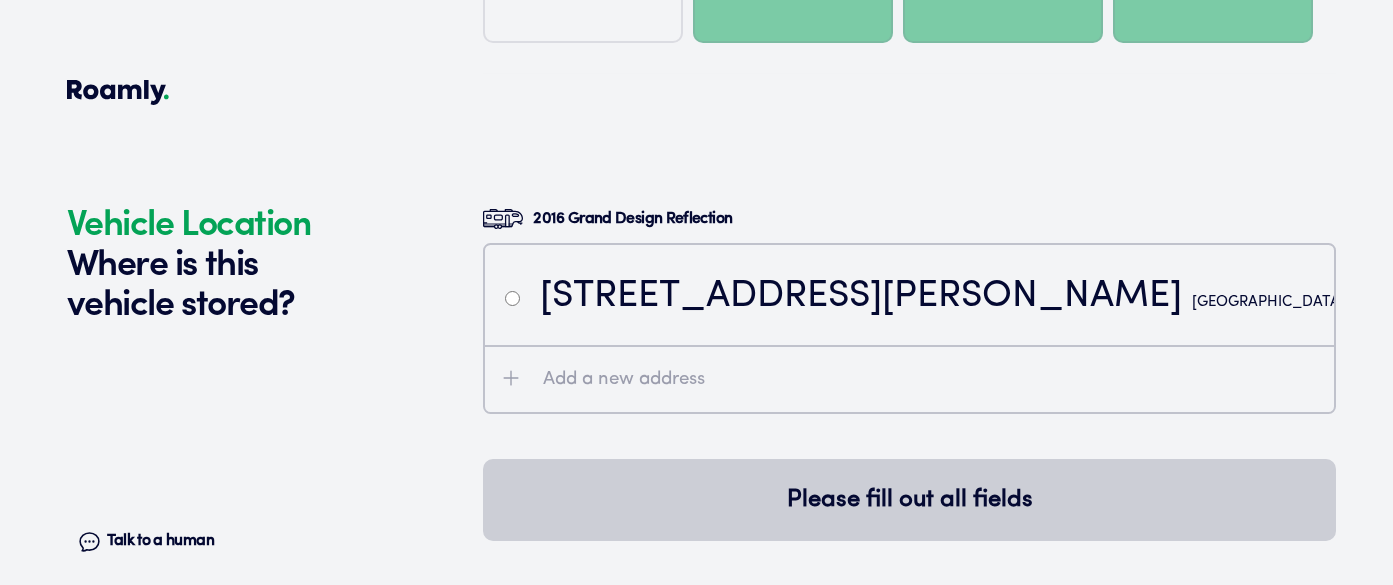 scroll, scrollTop: 4103, scrollLeft: 0, axis: vertical 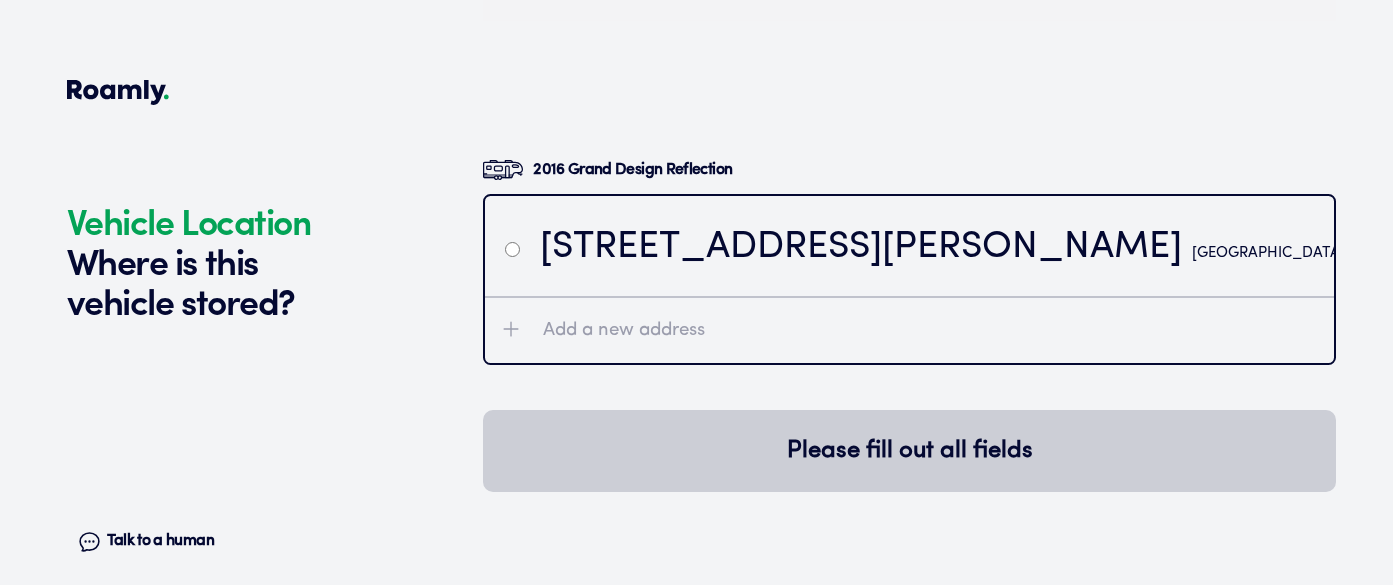 click at bounding box center (512, 249) 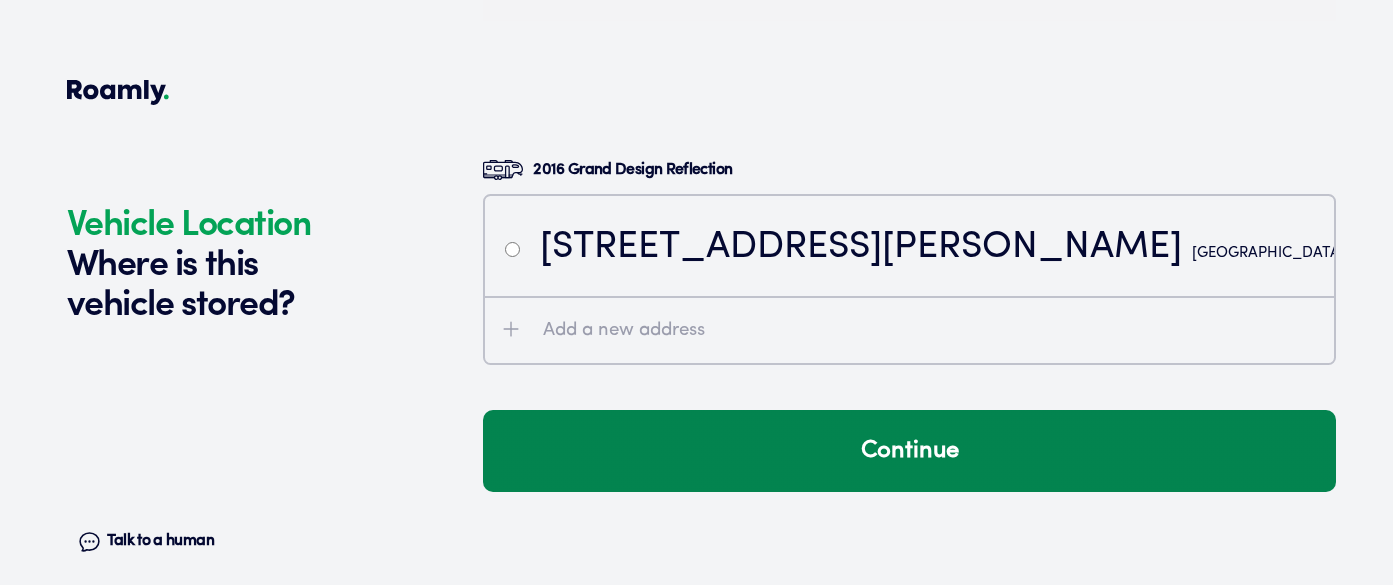 click on "Continue" at bounding box center (909, 451) 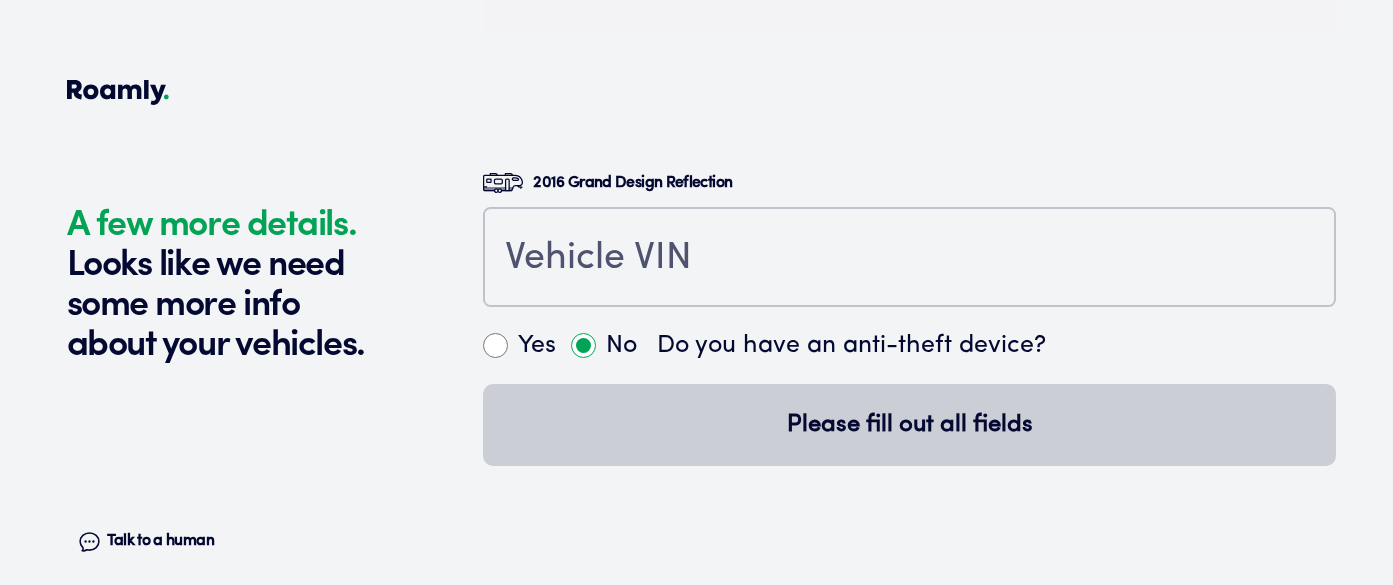 scroll, scrollTop: 4542, scrollLeft: 0, axis: vertical 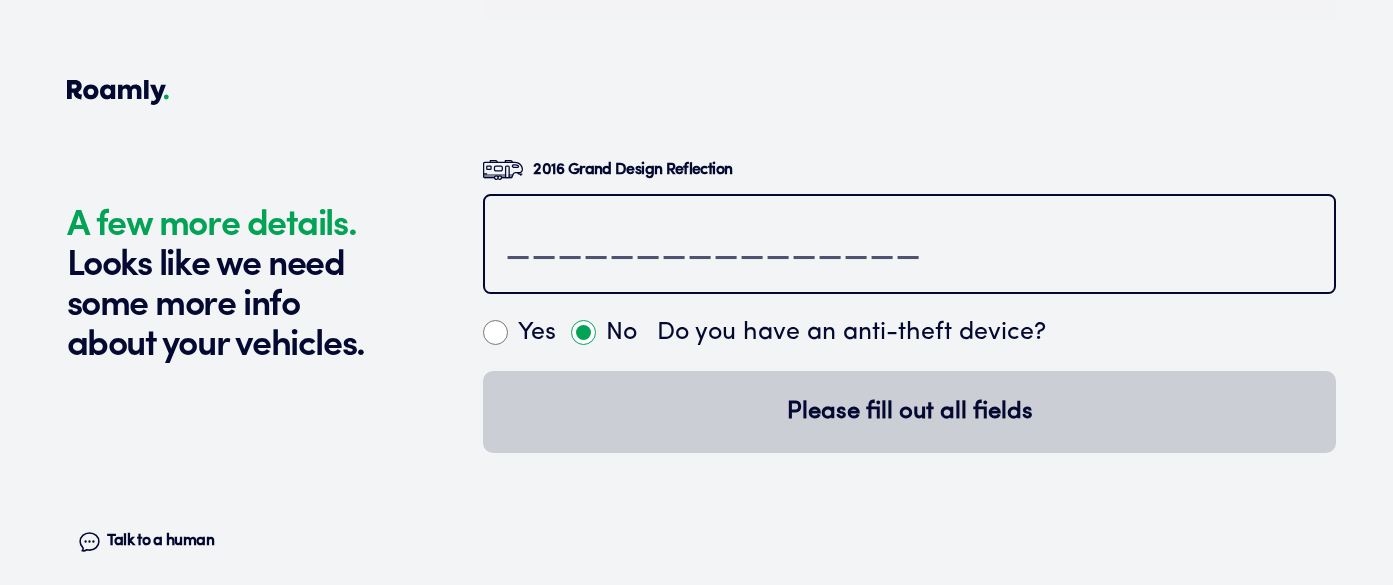 click at bounding box center [909, 246] 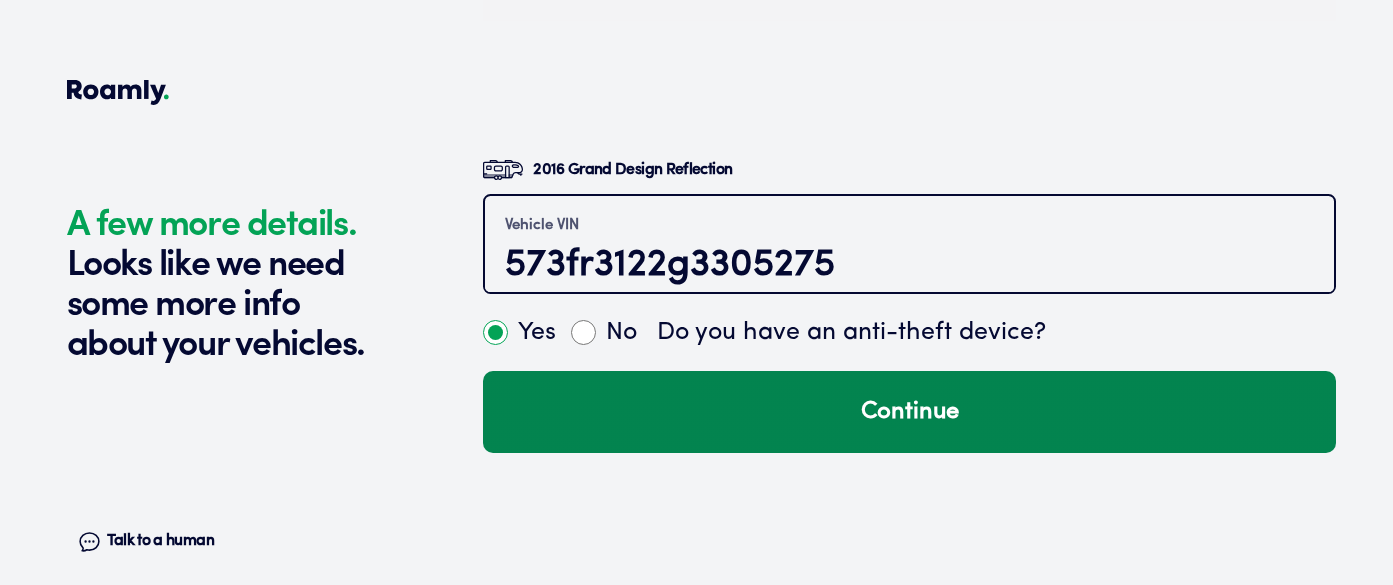 type on "573fr3122g3305275" 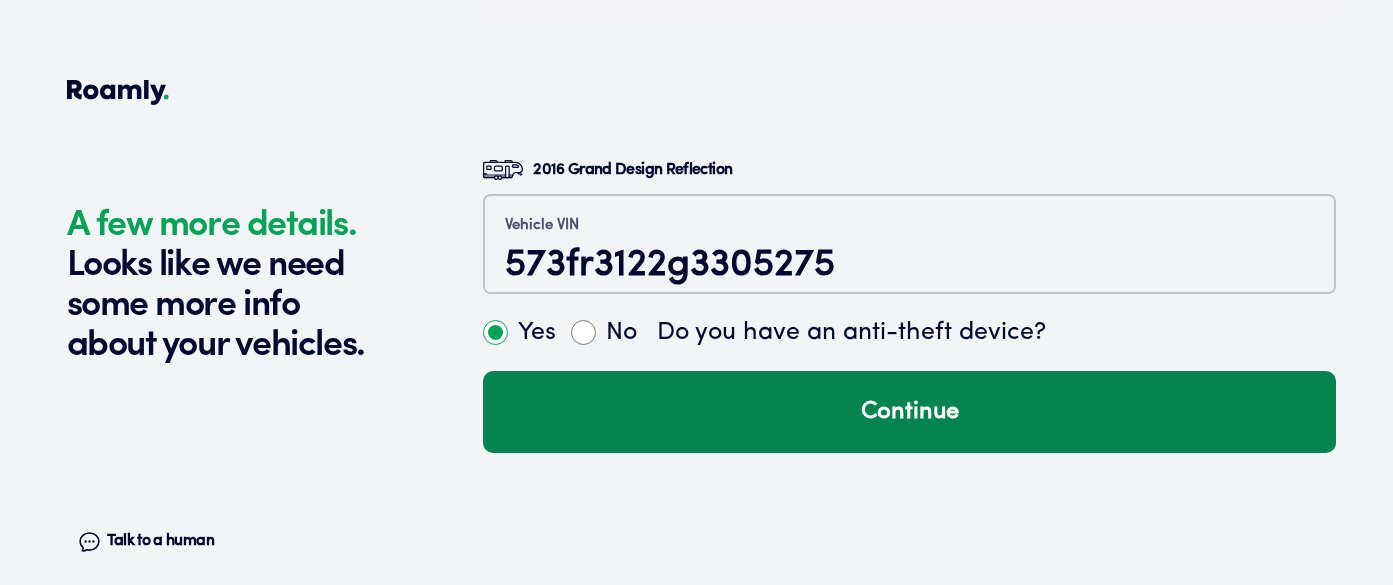 click on "Continue" at bounding box center (909, 412) 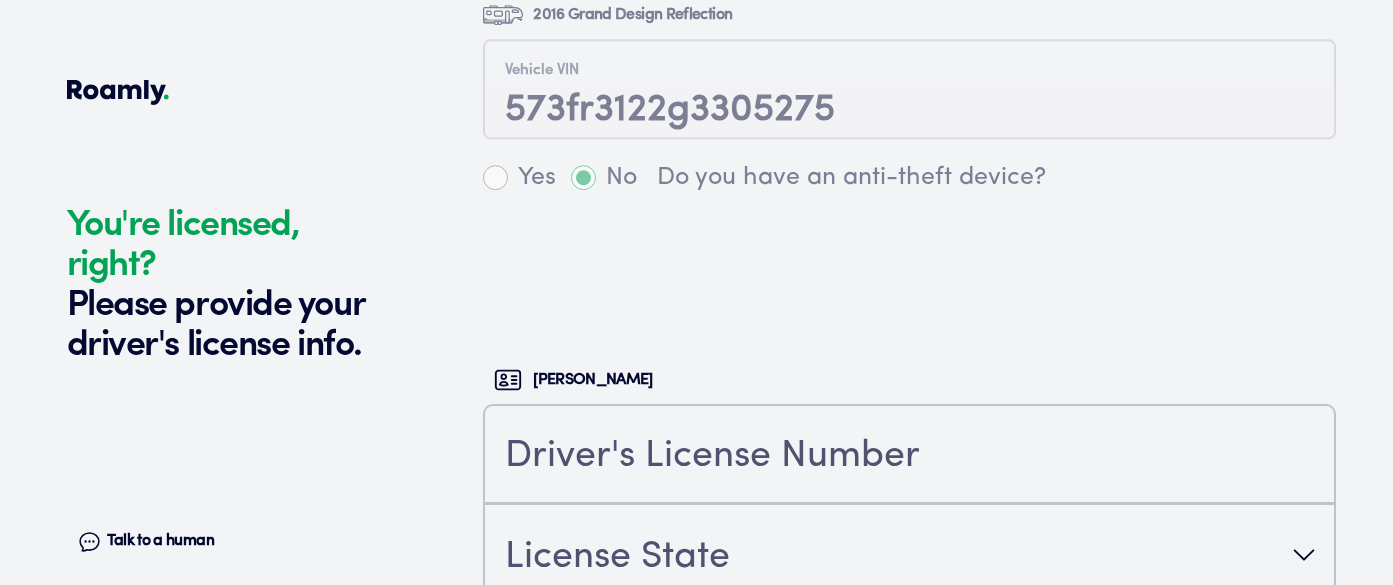 scroll, scrollTop: 4933, scrollLeft: 0, axis: vertical 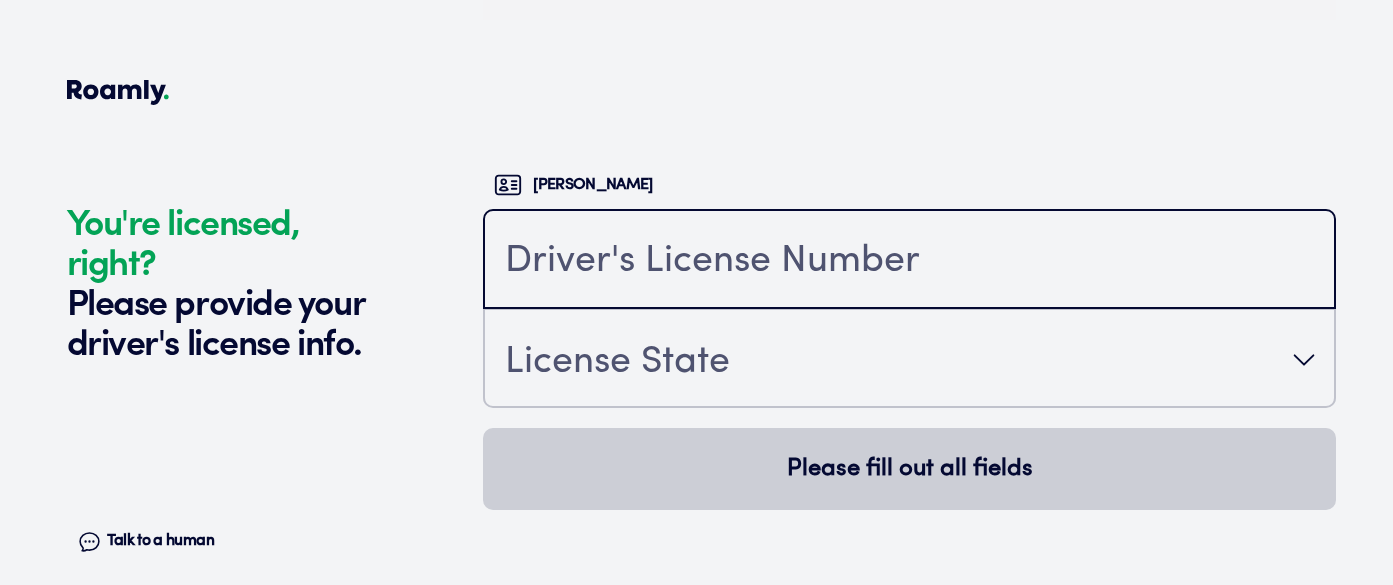 click at bounding box center [909, 261] 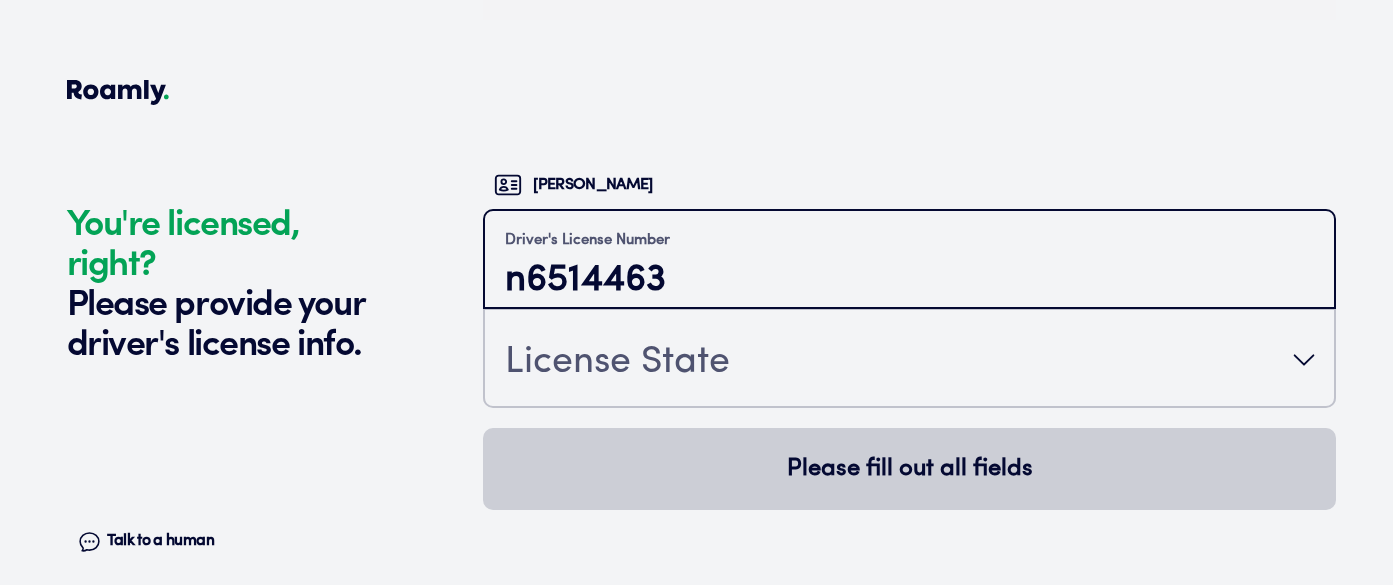 type on "n6514463" 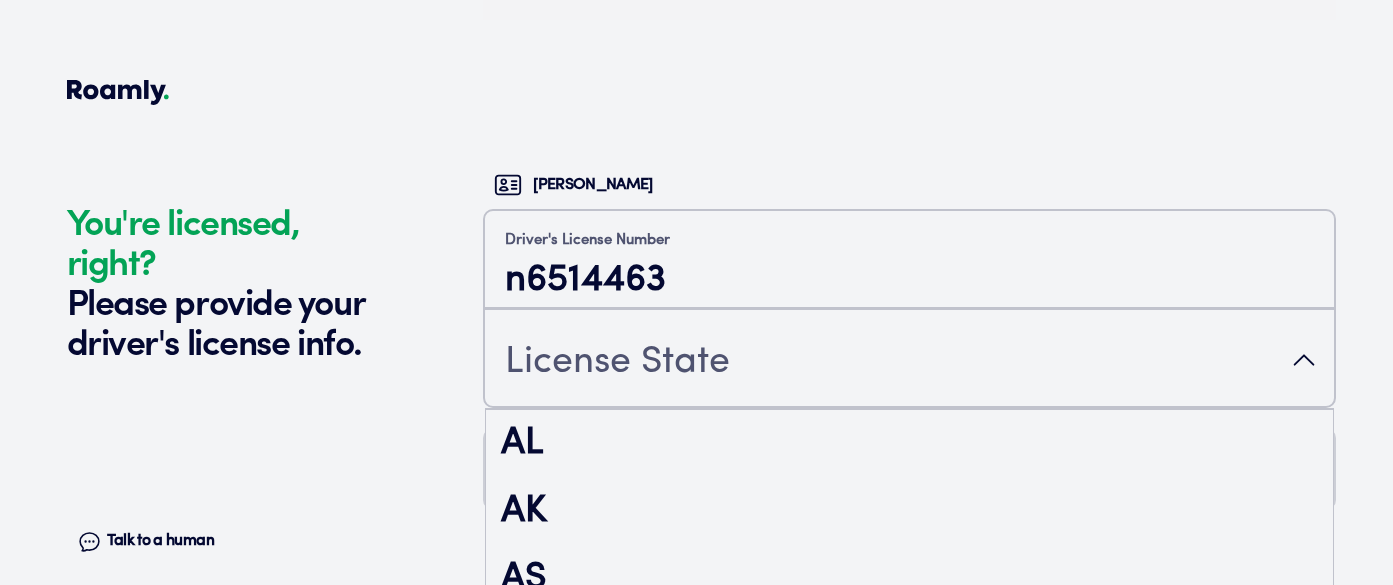 click on "License State" at bounding box center [617, 362] 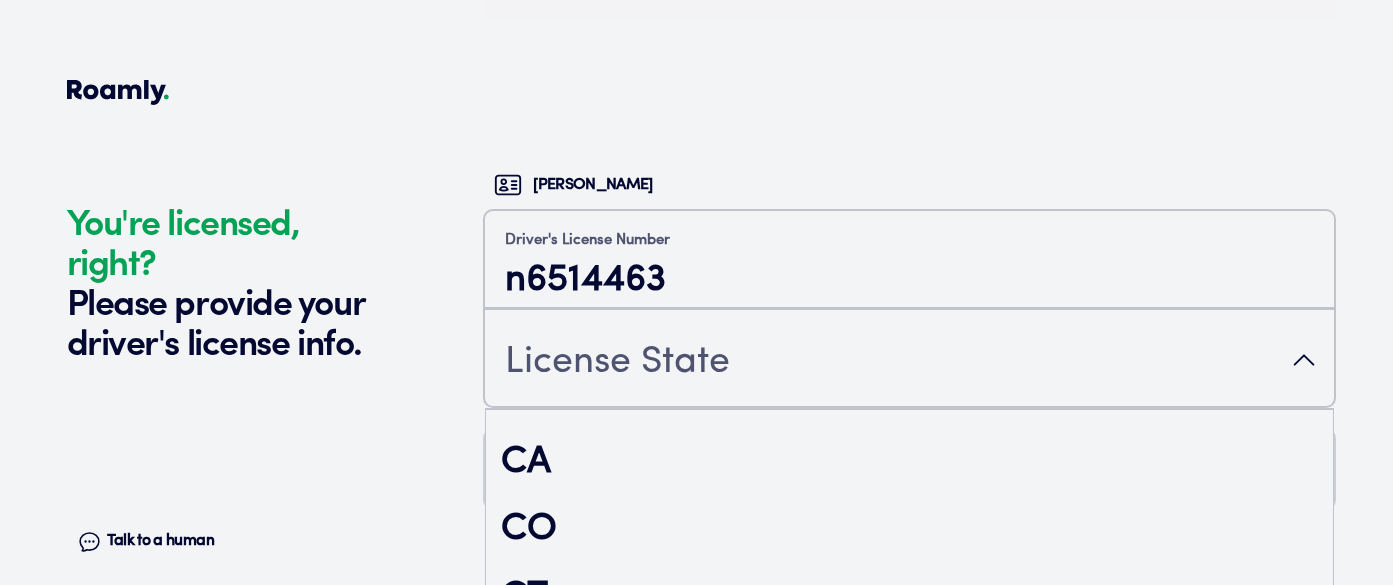 scroll, scrollTop: 327, scrollLeft: 0, axis: vertical 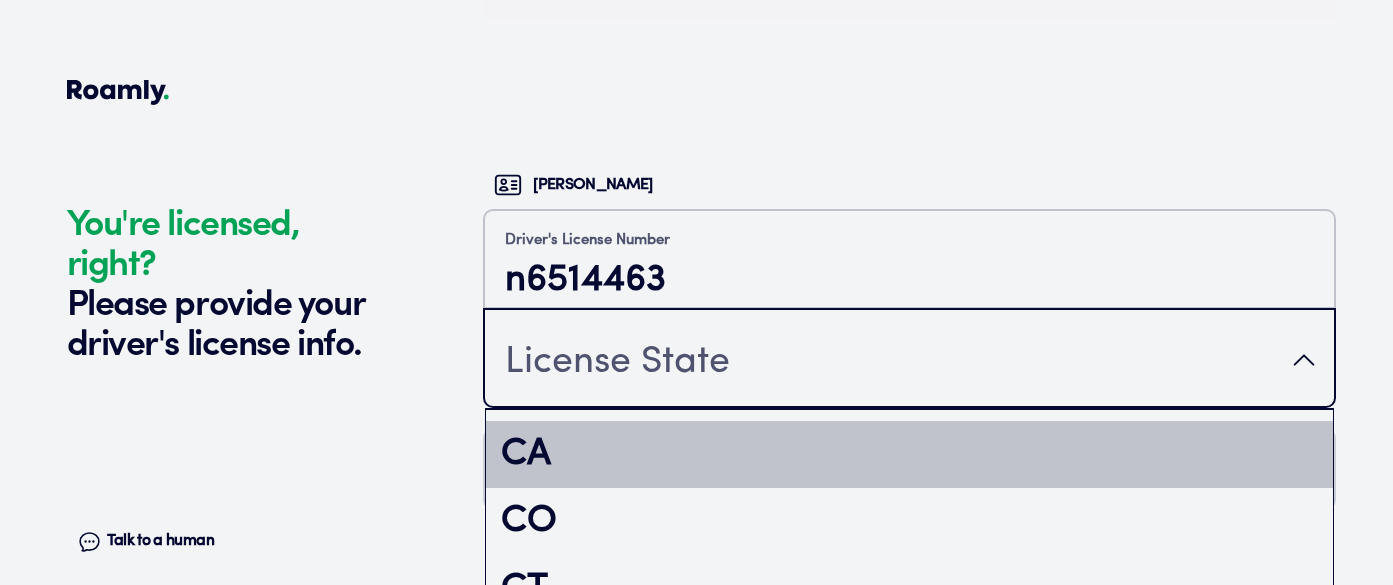 click on "CA" at bounding box center [909, 455] 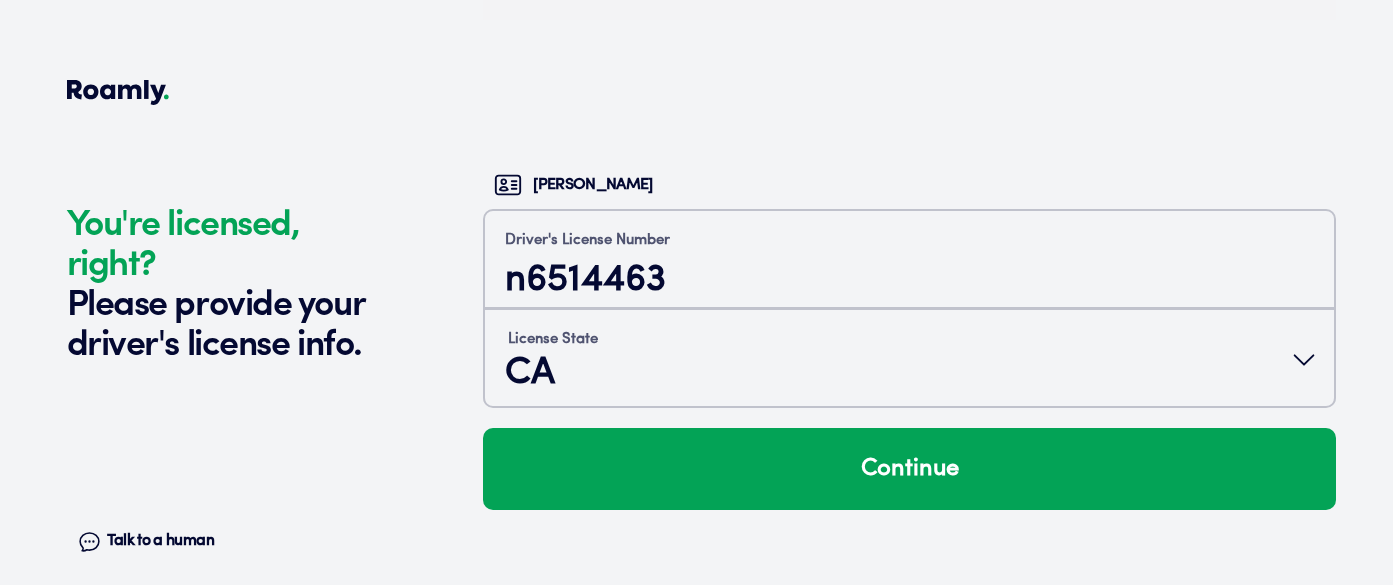 click on "Continue" at bounding box center (909, 469) 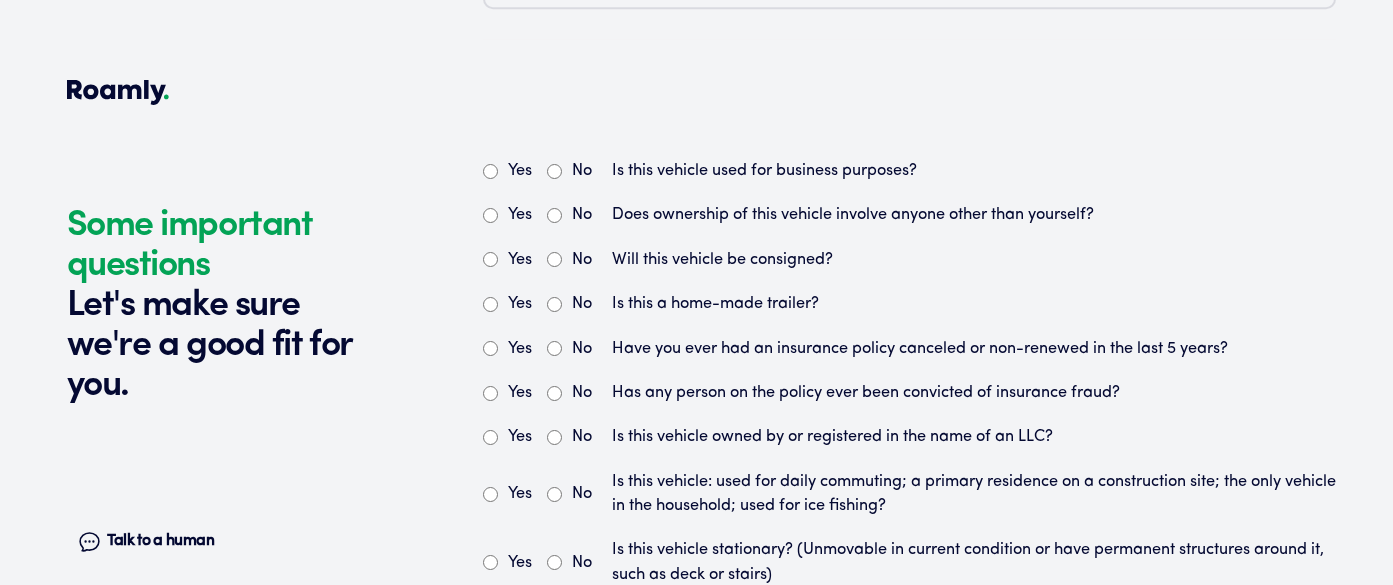 scroll, scrollTop: 5391, scrollLeft: 0, axis: vertical 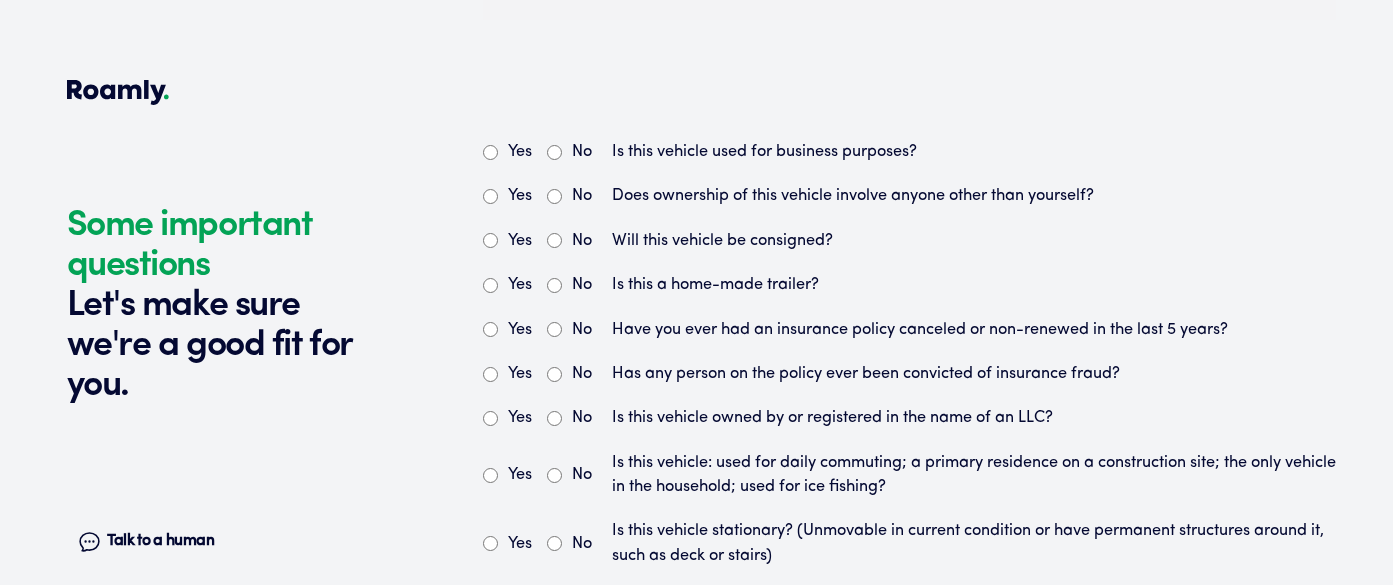 click on "No" at bounding box center [554, 152] 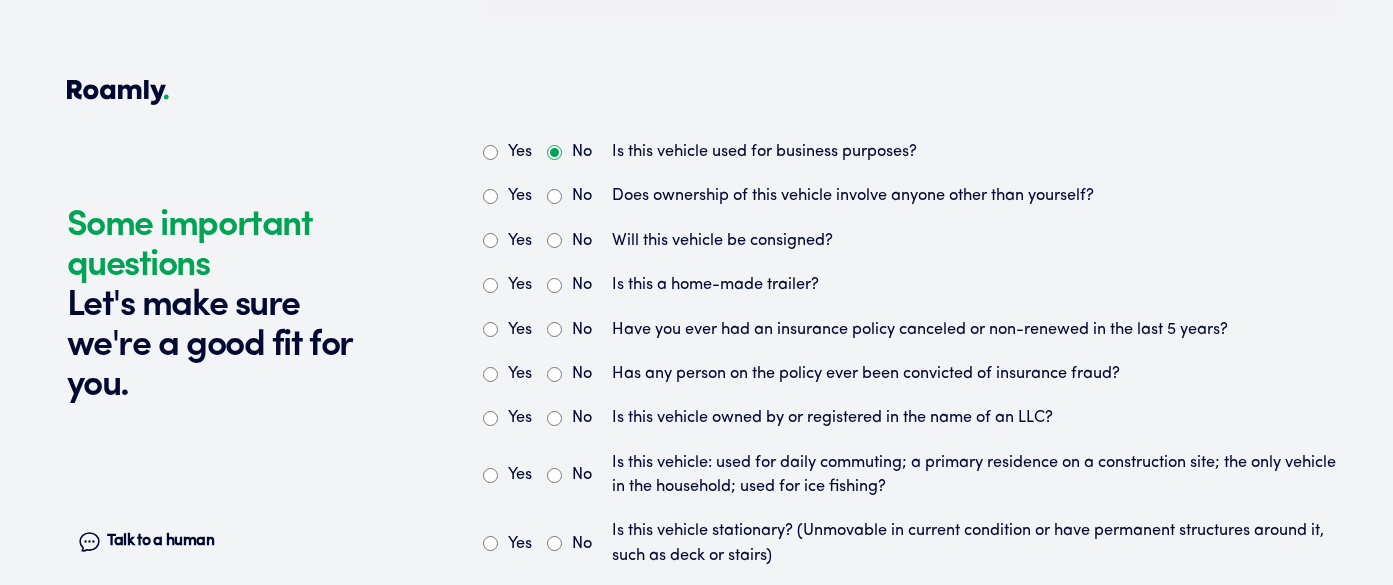 radio on "true" 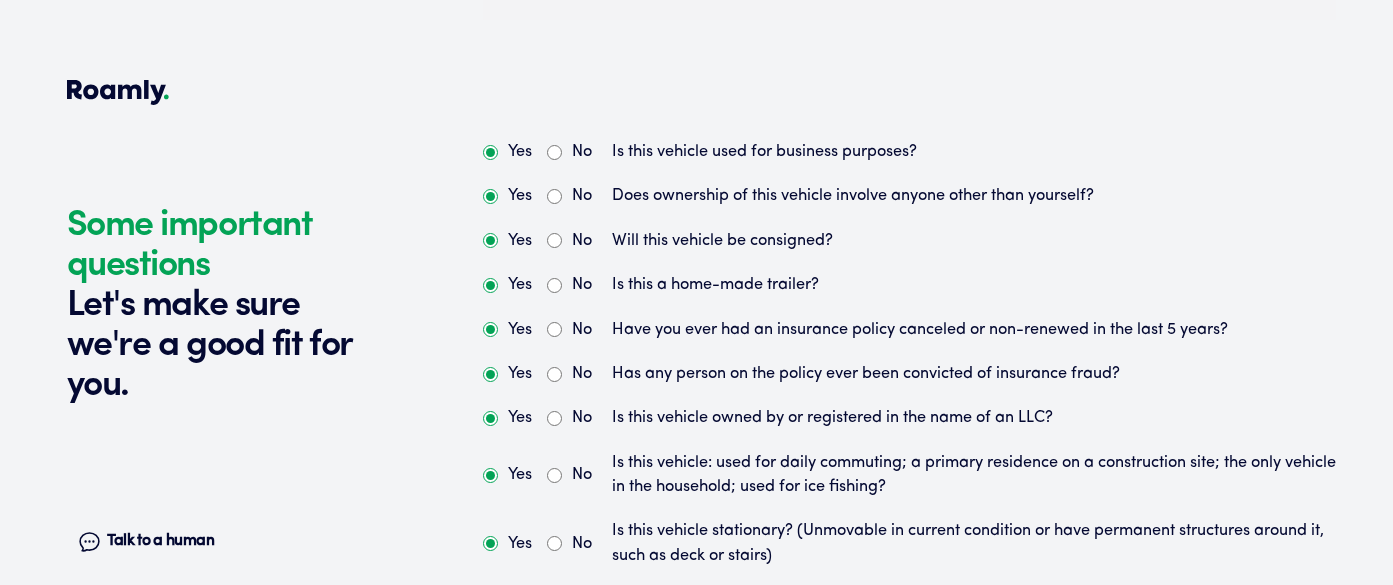radio on "true" 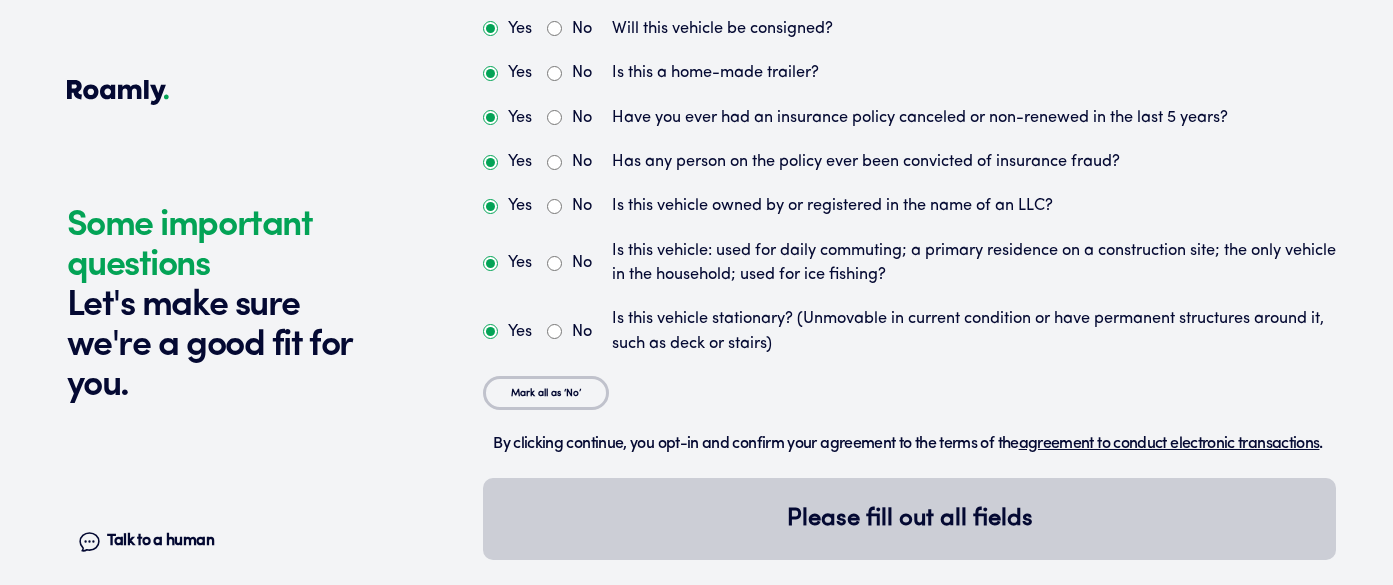 scroll, scrollTop: 5636, scrollLeft: 0, axis: vertical 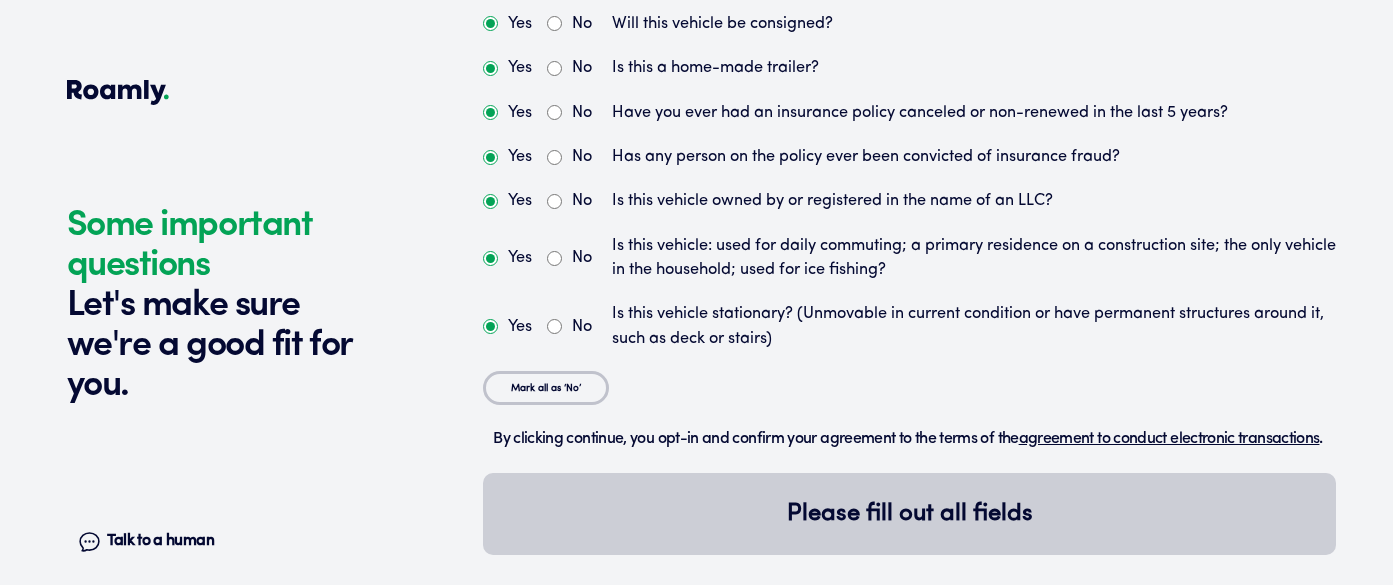 click on "No" at bounding box center (554, 326) 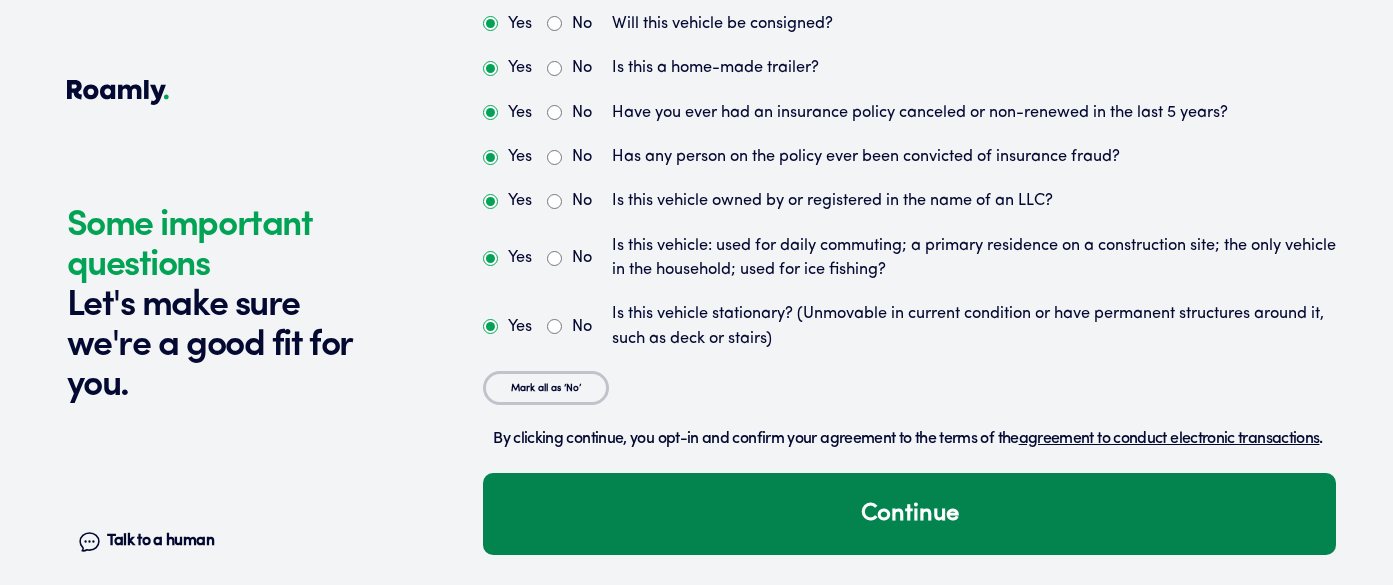 click on "Continue" at bounding box center (909, 514) 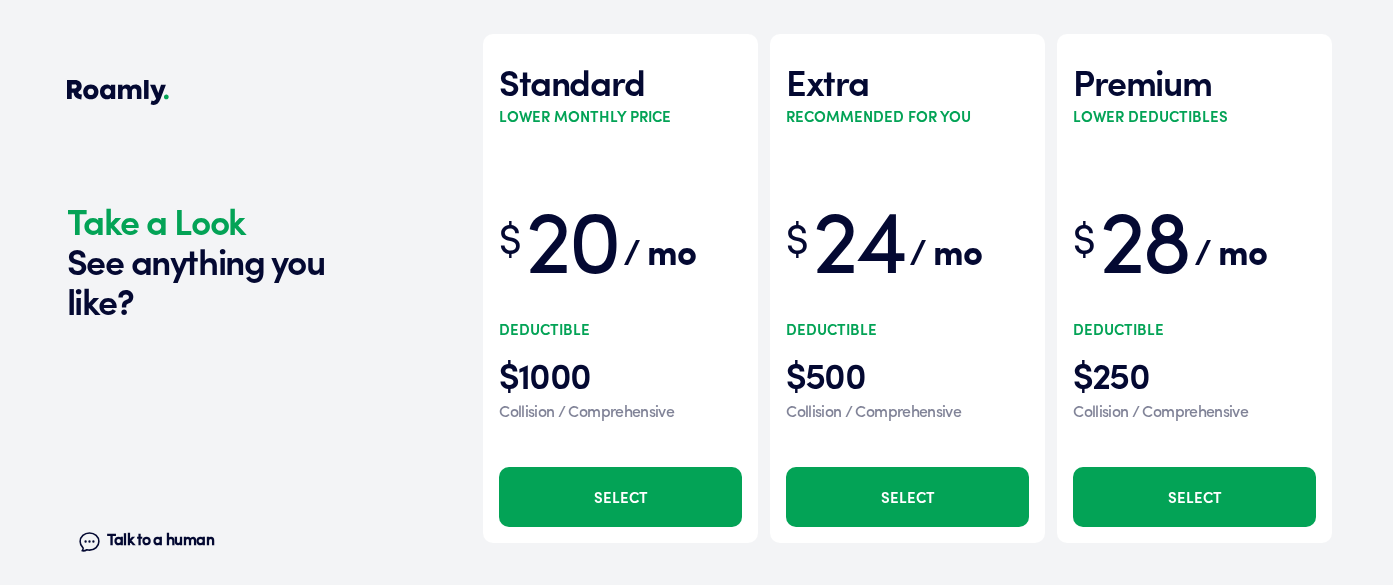 scroll, scrollTop: 6247, scrollLeft: 0, axis: vertical 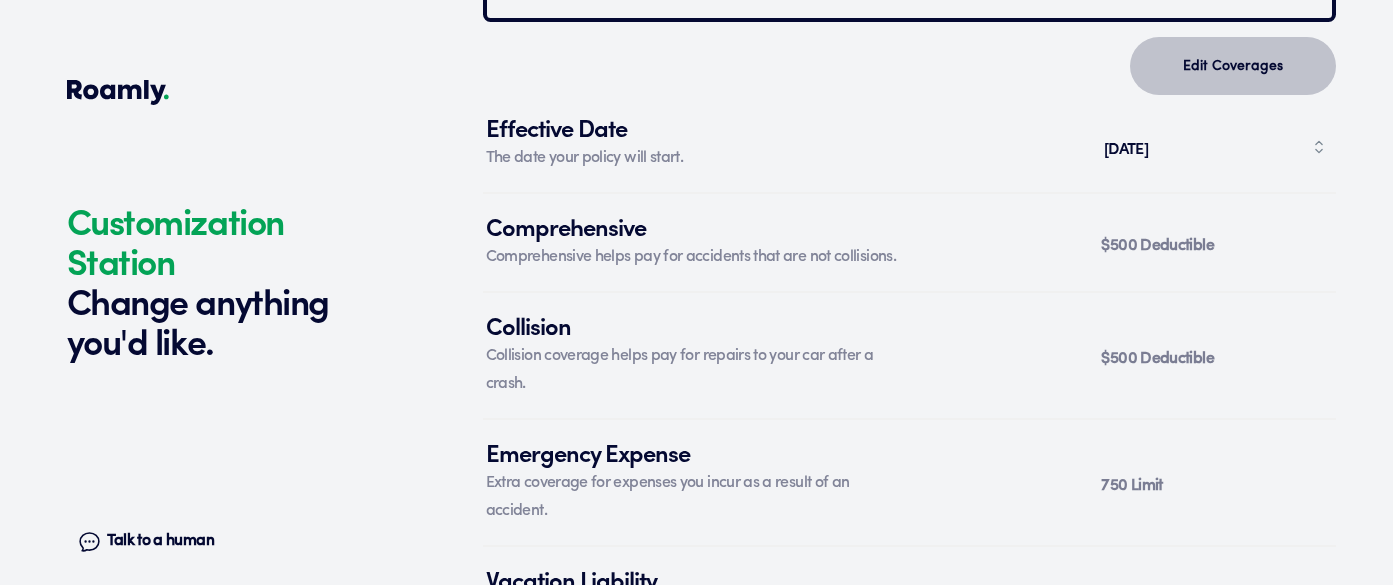 click on "Edit Coverages" at bounding box center (1233, 66) 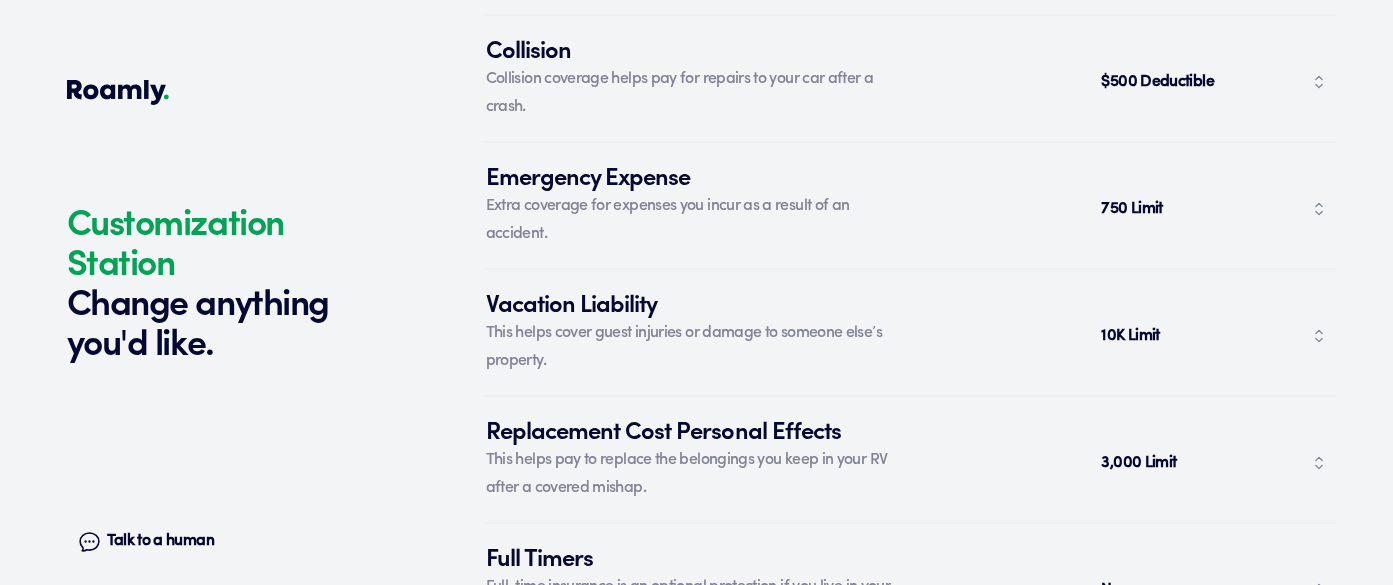 scroll, scrollTop: 7374, scrollLeft: 0, axis: vertical 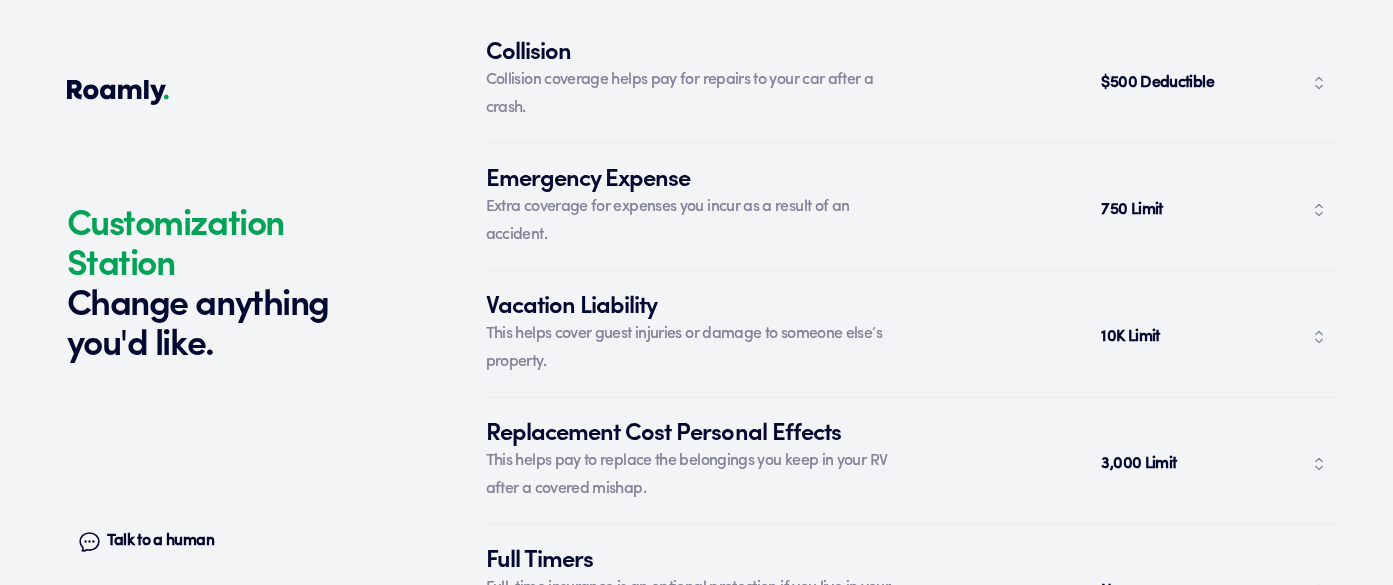 click on "10K Limit" at bounding box center [1132, 337] 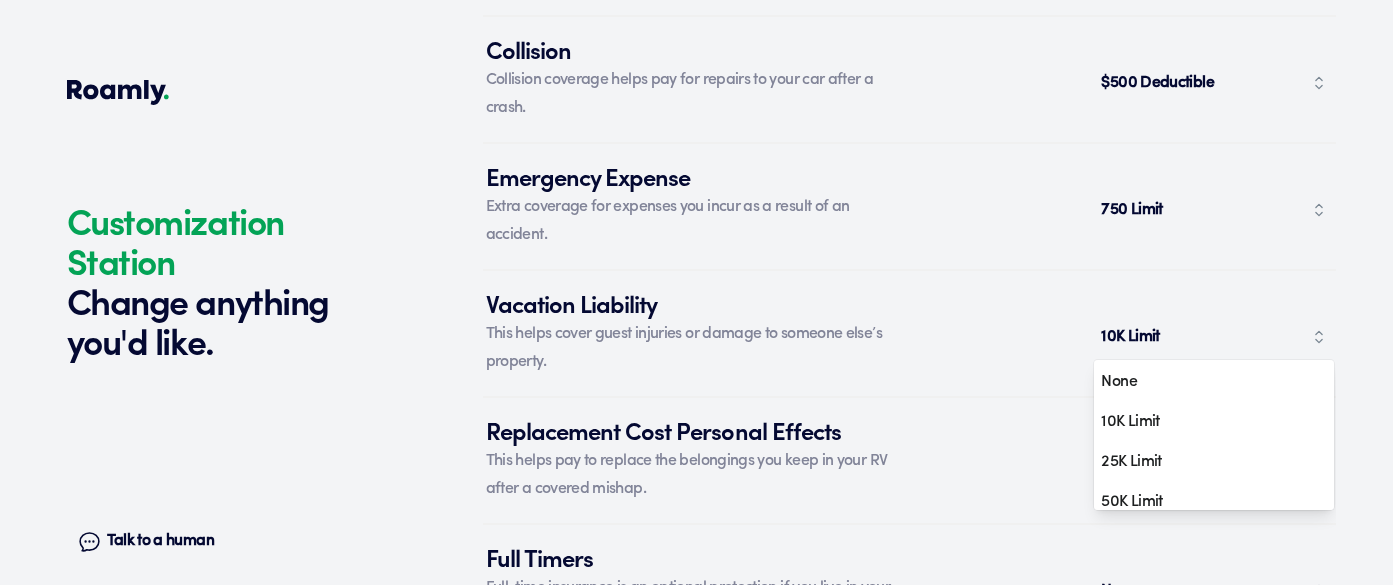 click on "10K Limit" at bounding box center (1132, 337) 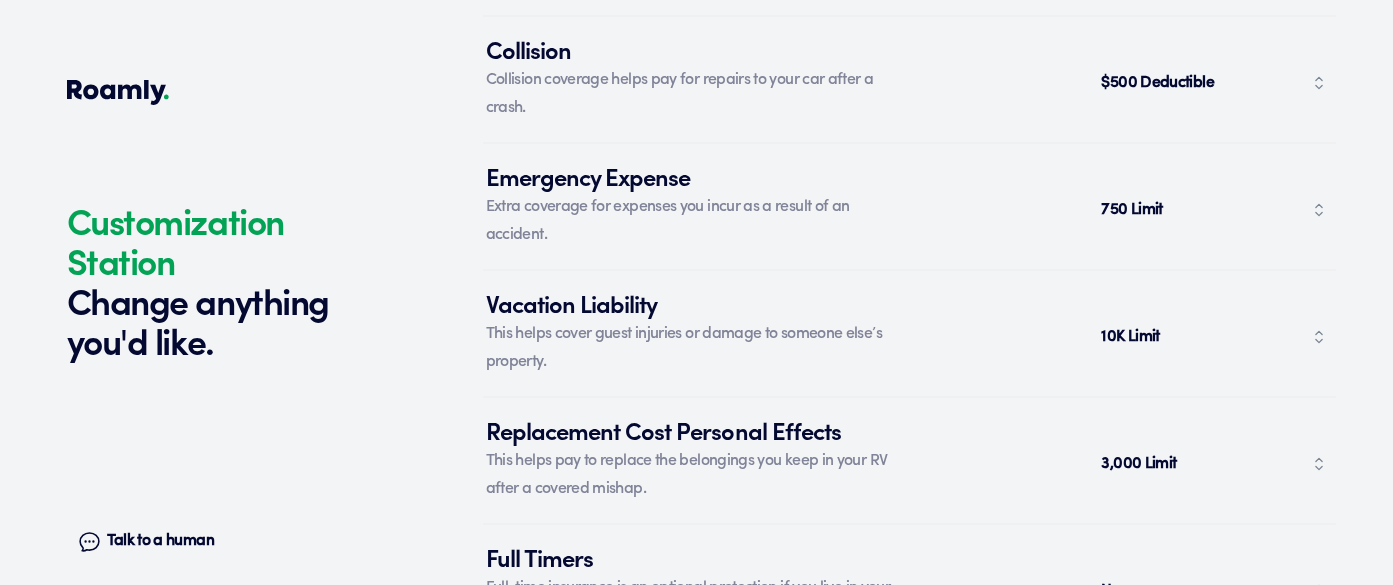 click on "750 Limit" at bounding box center (1134, 210) 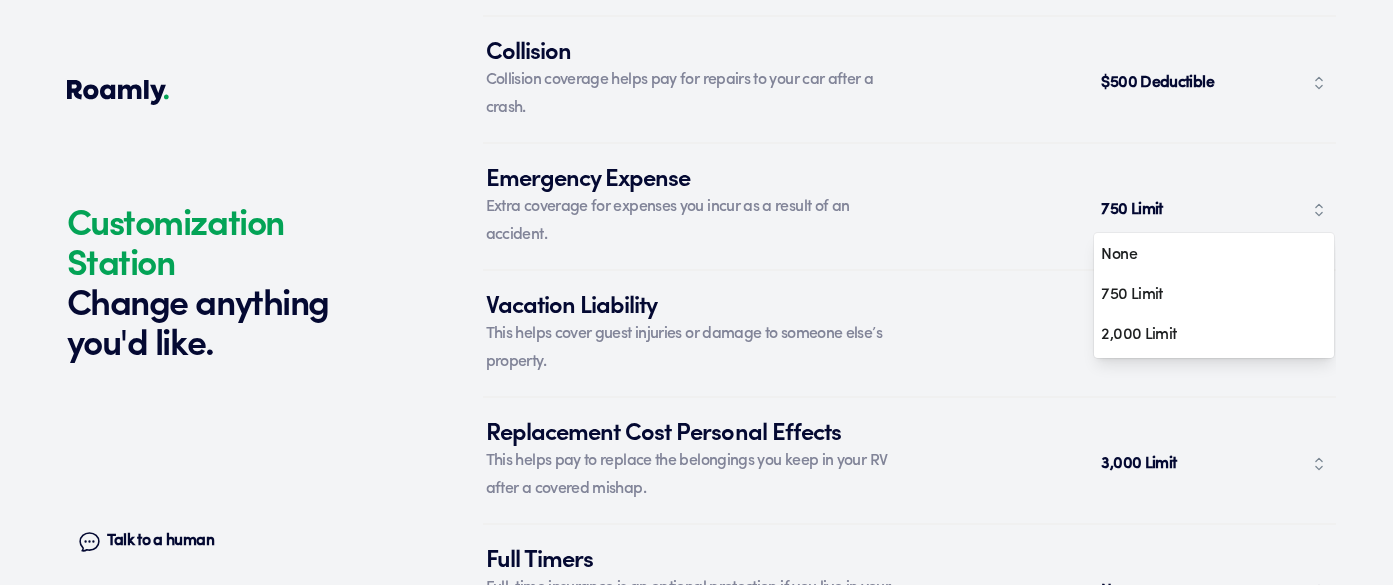 click on "Emergency Expense Extra coverage for expenses you incur as a result of an accident. 750 Limit None 750 Limit 2,000 Limit" at bounding box center (909, 209) 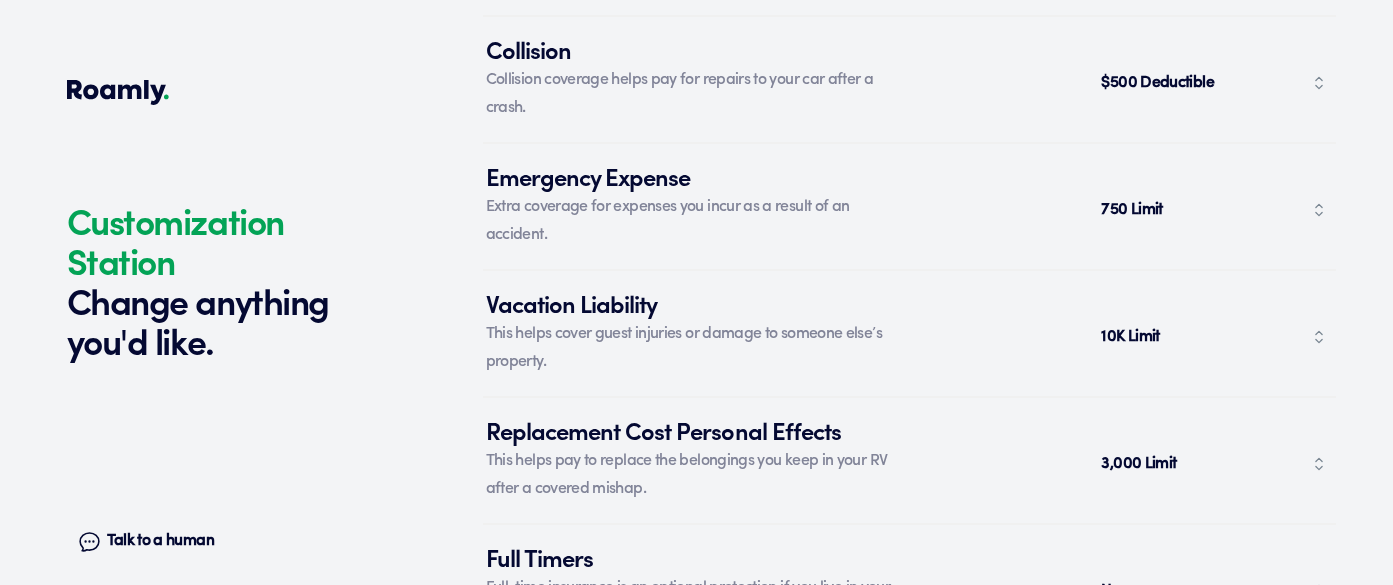 click on "$500 Deductible" at bounding box center [1159, 83] 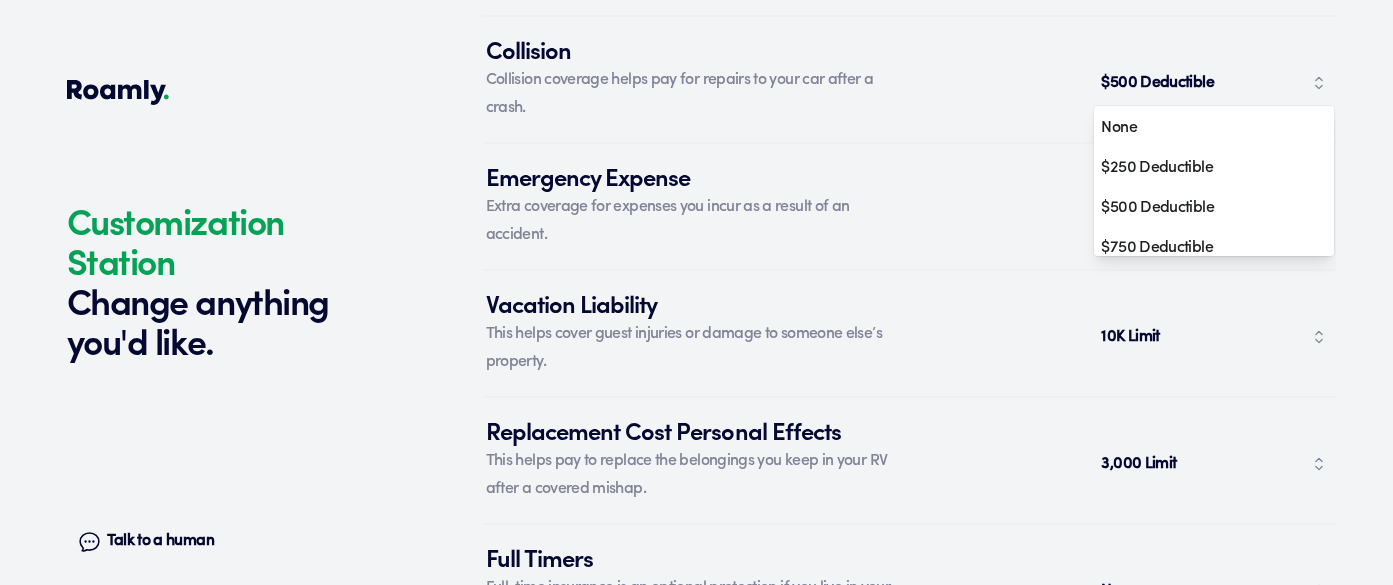click on "Collision Collision coverage helps pay for repairs to your car after a crash. $500 Deductible None $250 Deductible $500 Deductible $750 Deductible $1,000 Deductible $2,500 Deductible $5,000 Deductible" at bounding box center (909, 80) 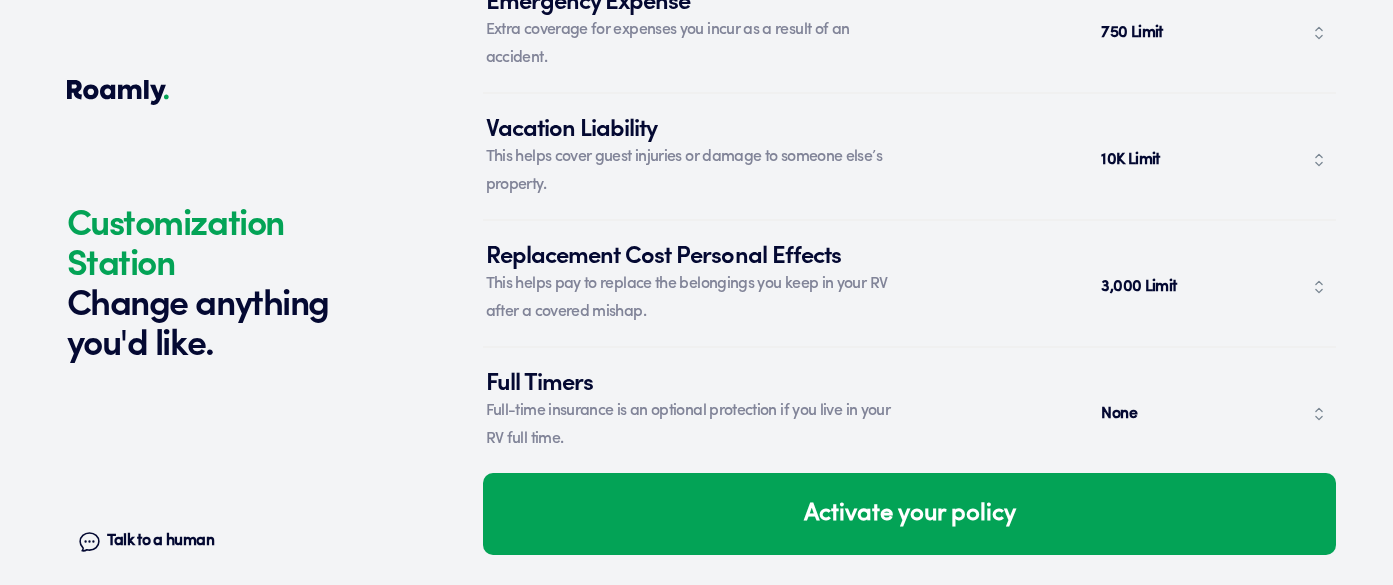 scroll, scrollTop: 7579, scrollLeft: 0, axis: vertical 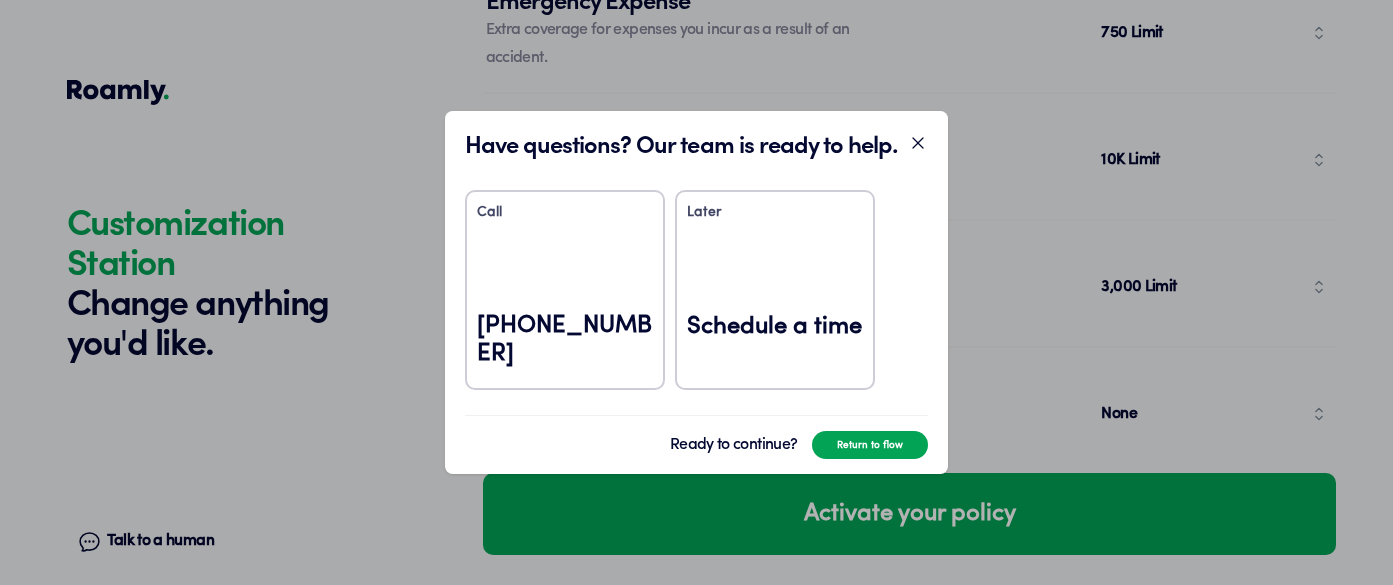 click 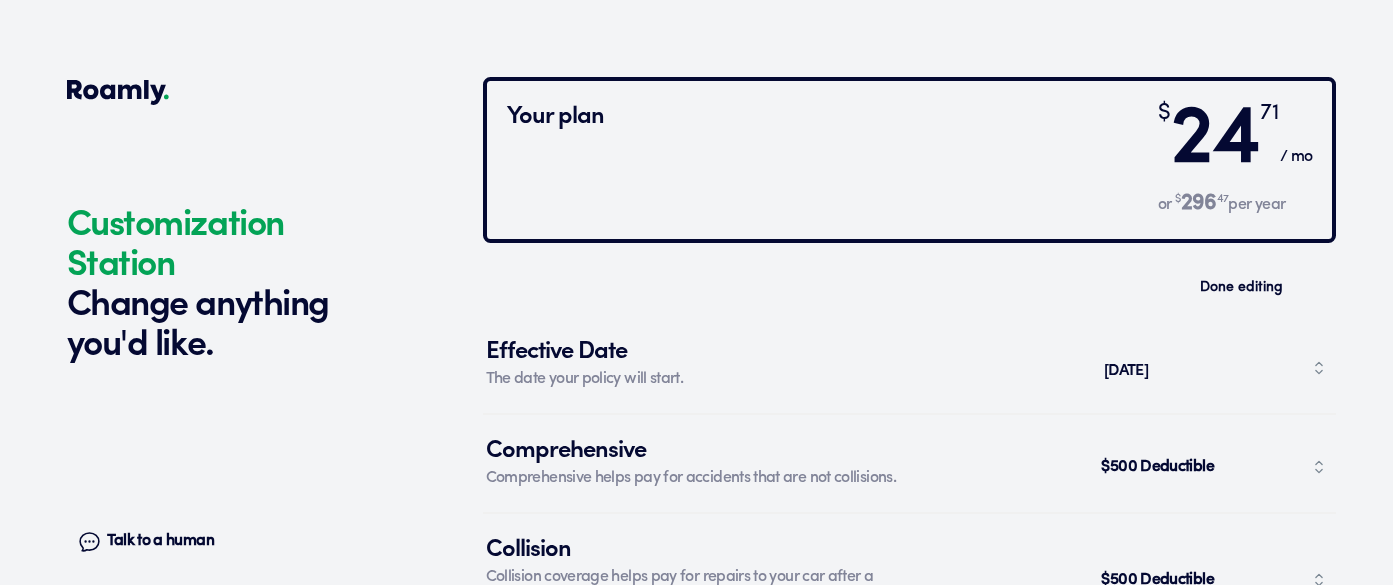 scroll, scrollTop: 6875, scrollLeft: 0, axis: vertical 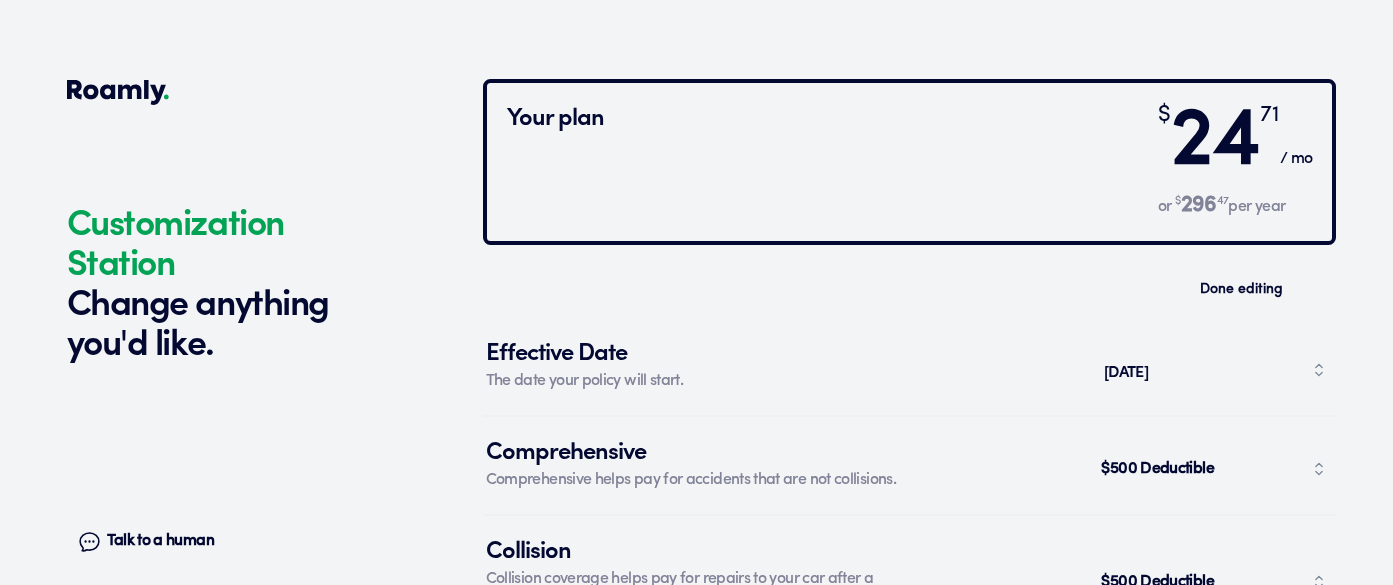 click on "Customization Station Change anything you'd like. Talk to a human Chat" at bounding box center (270, -2807) 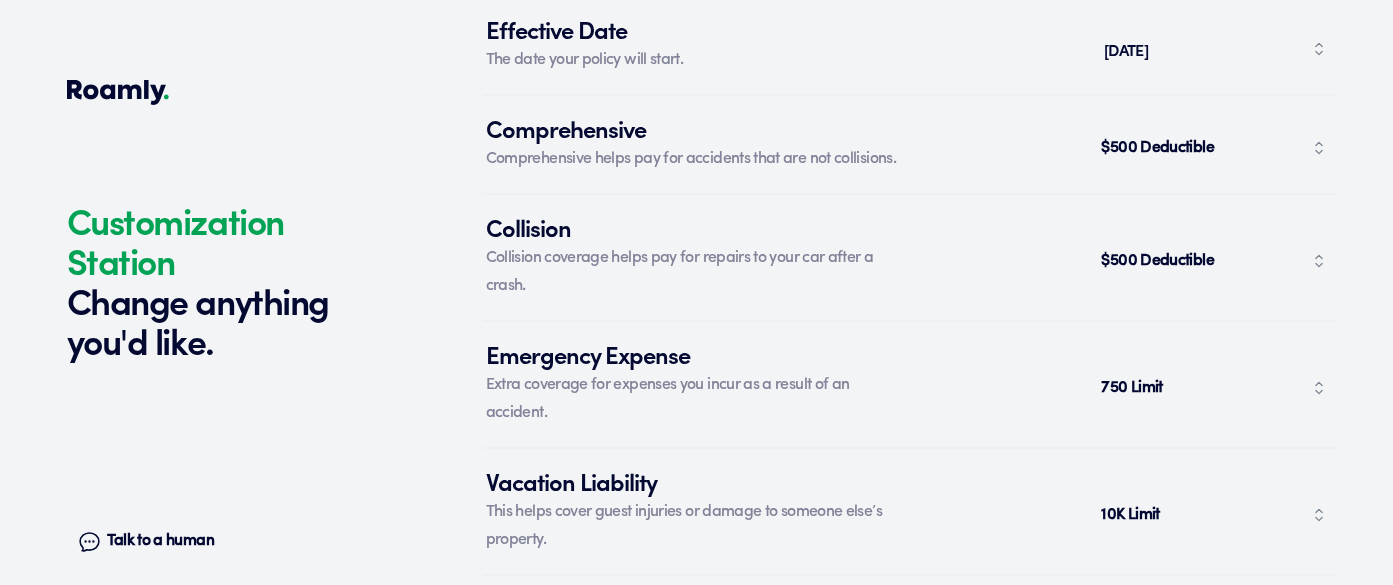 scroll, scrollTop: 7199, scrollLeft: 0, axis: vertical 